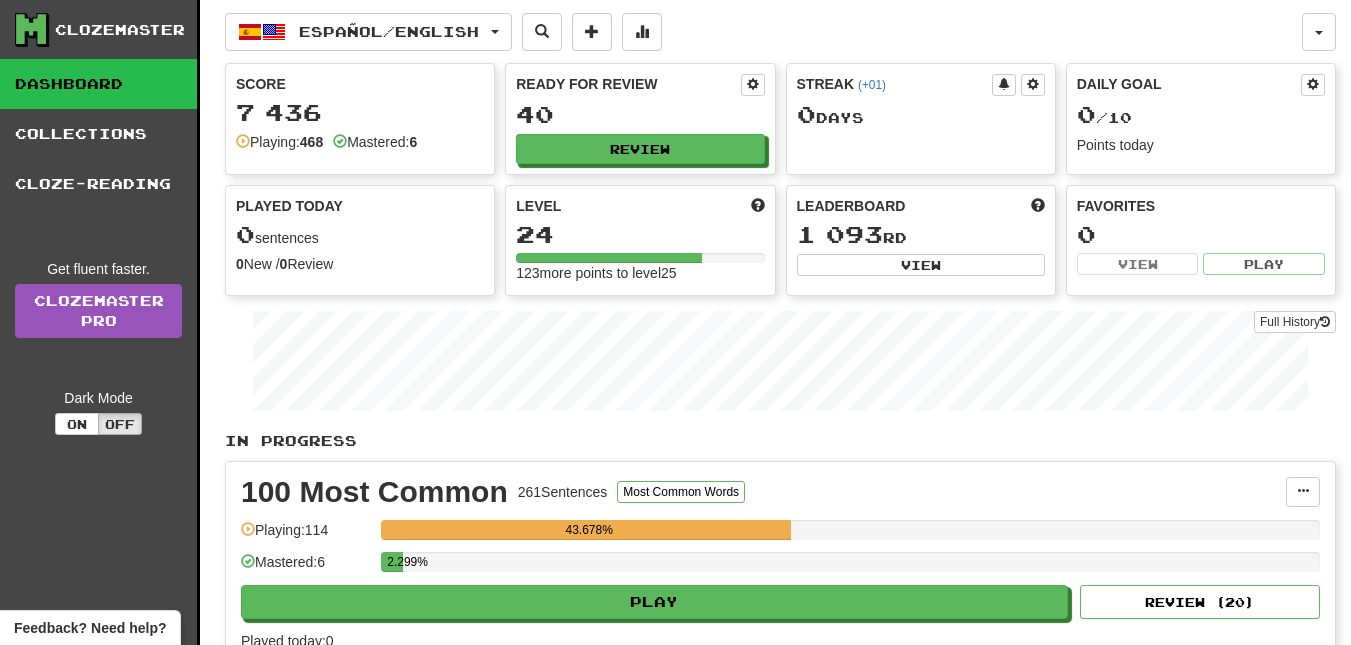 scroll, scrollTop: 0, scrollLeft: 0, axis: both 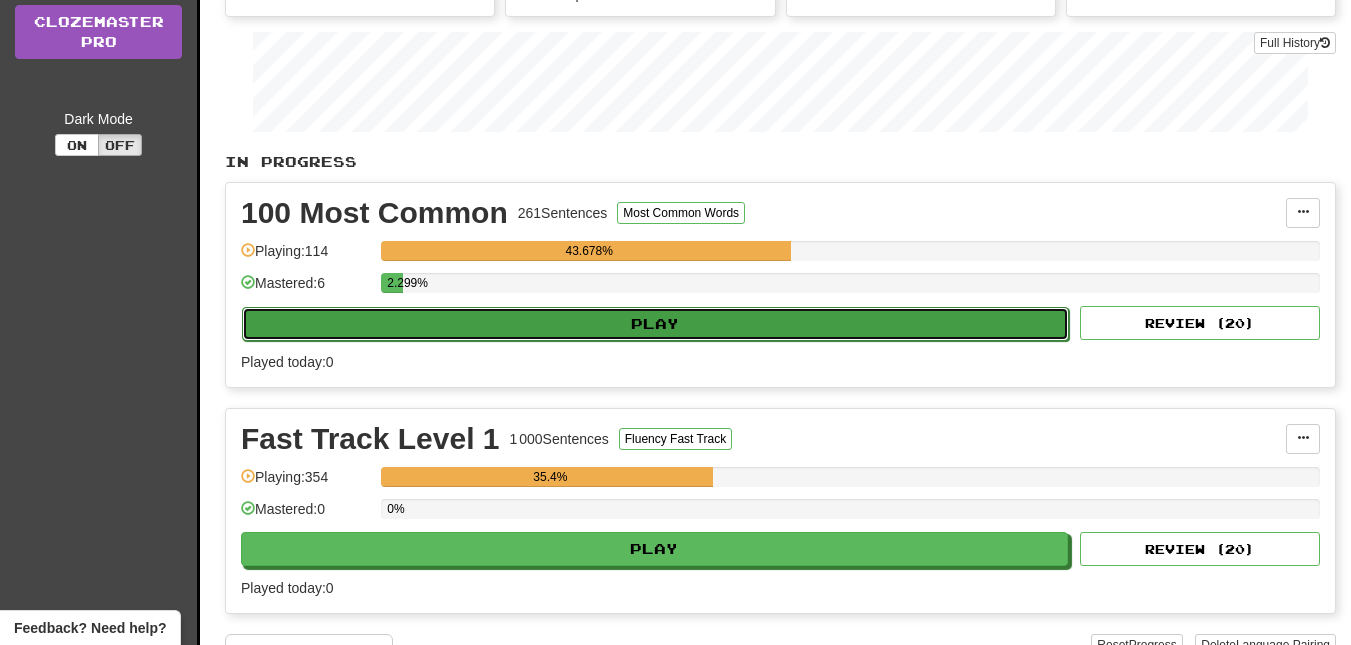 click on "Play" at bounding box center [655, 324] 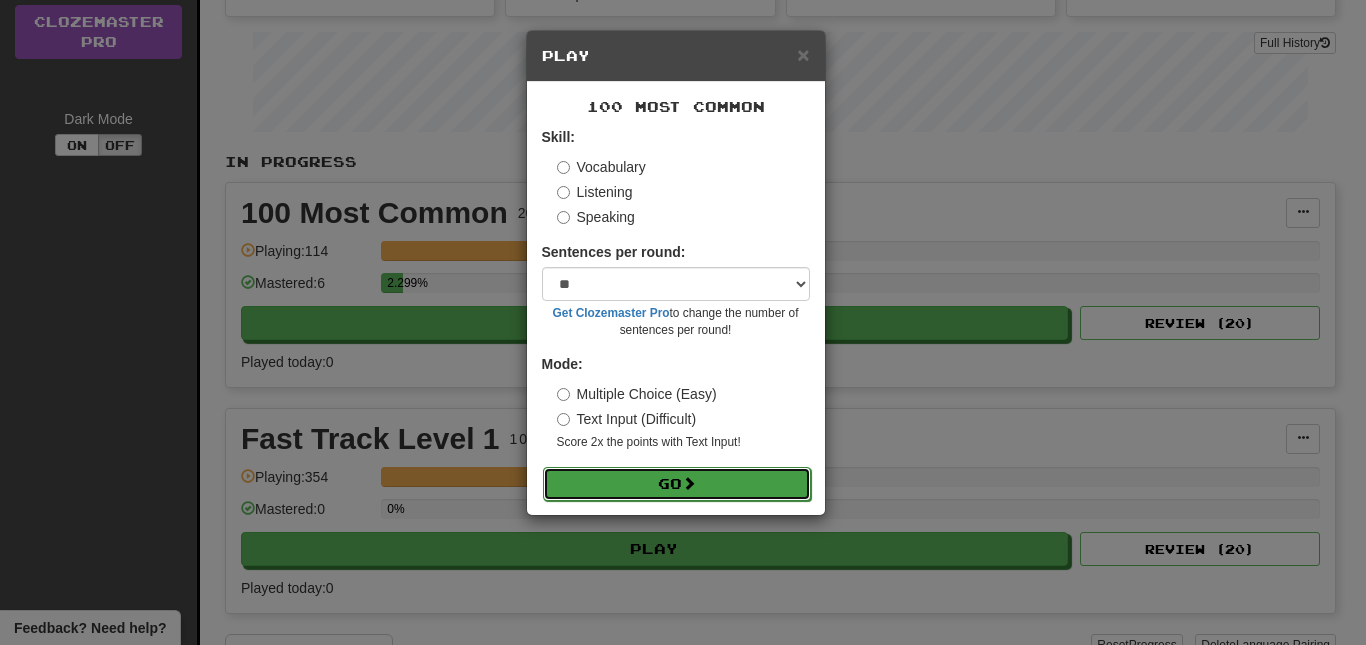 click on "Go" at bounding box center (677, 484) 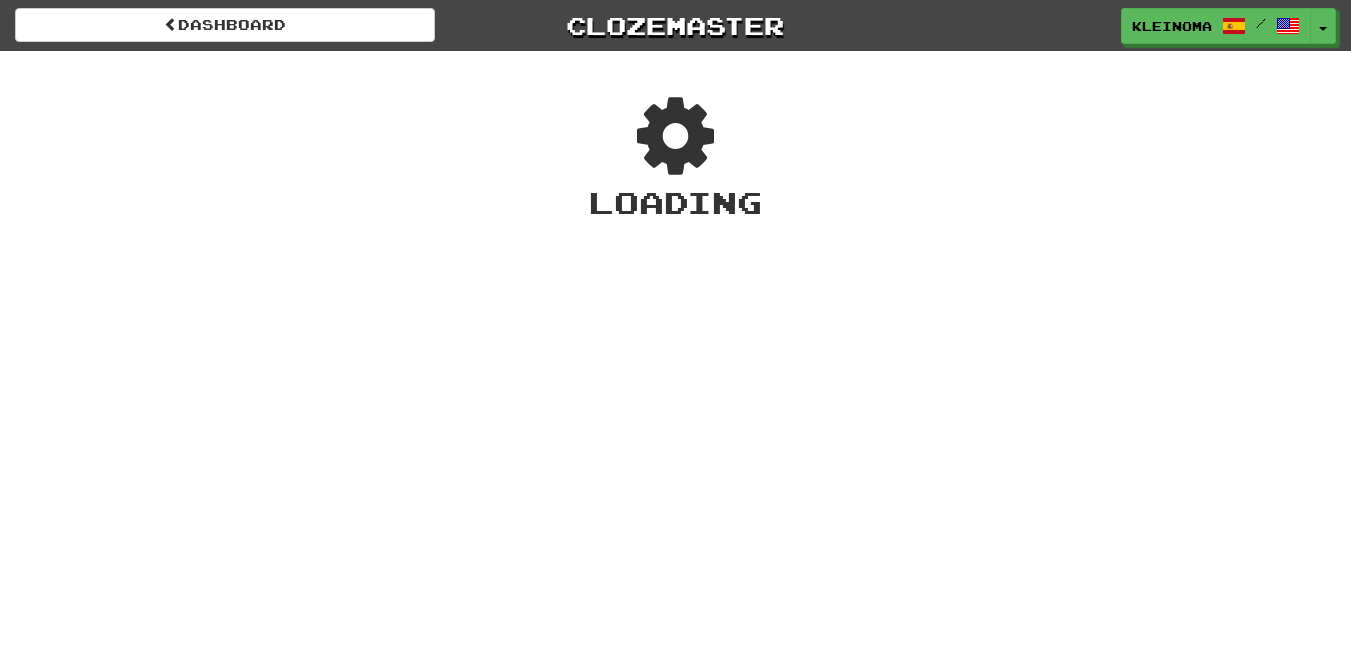 scroll, scrollTop: 0, scrollLeft: 0, axis: both 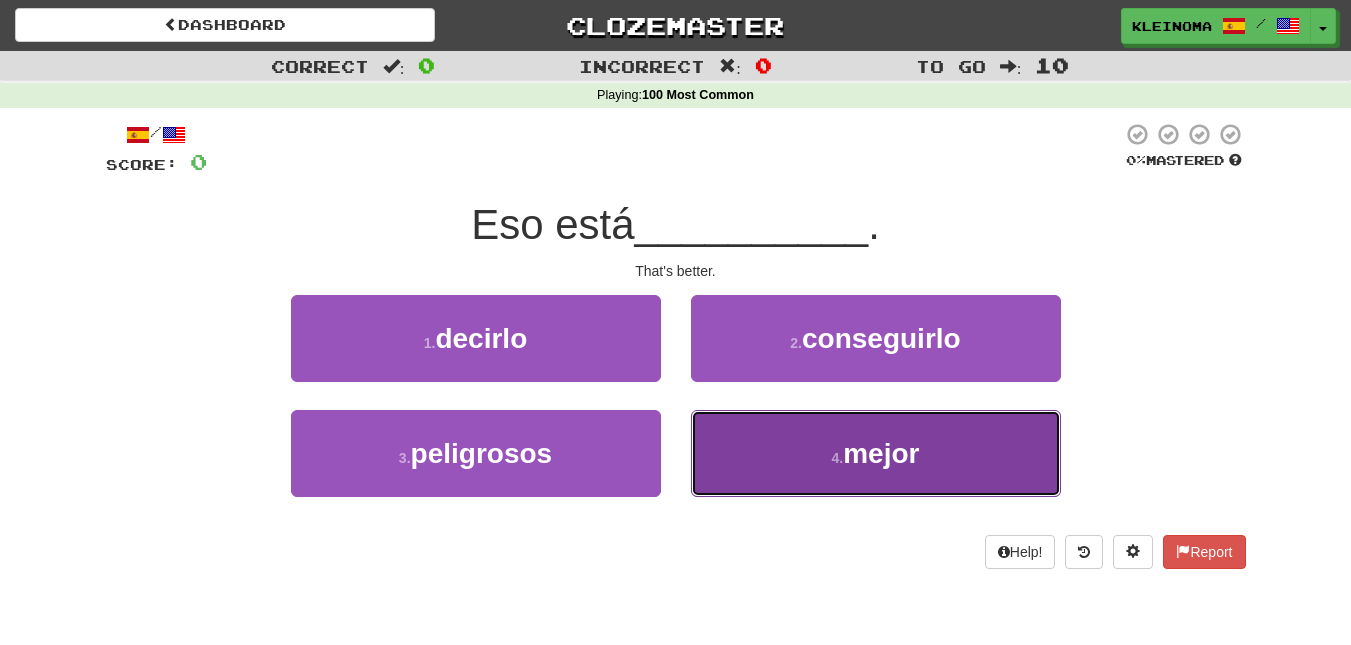 click on "4 .  mejor" at bounding box center [876, 453] 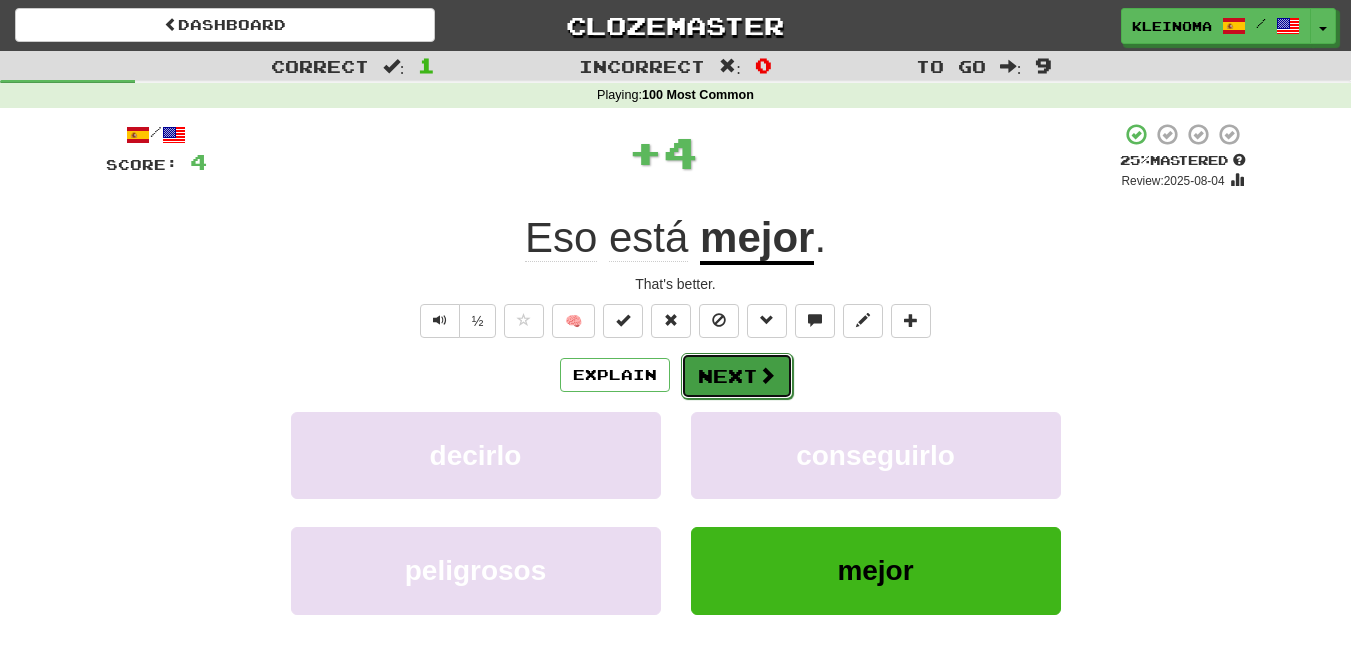 click at bounding box center (767, 375) 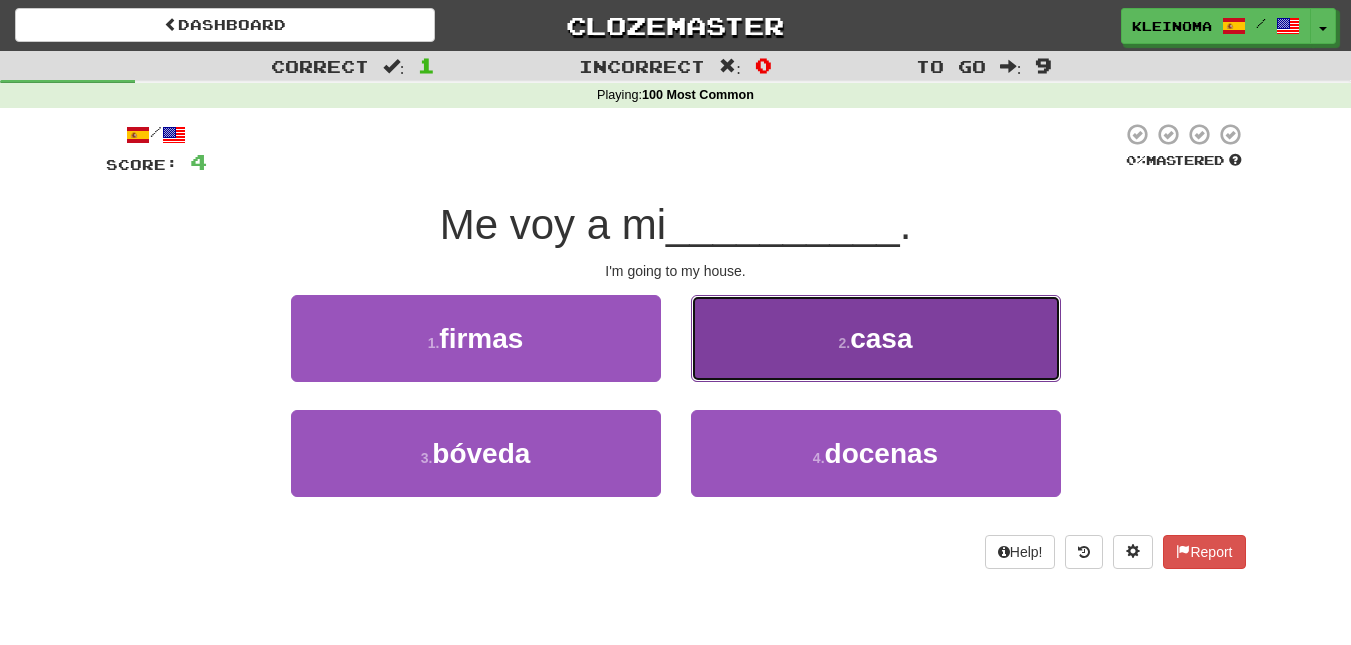 click on "casa" at bounding box center [881, 338] 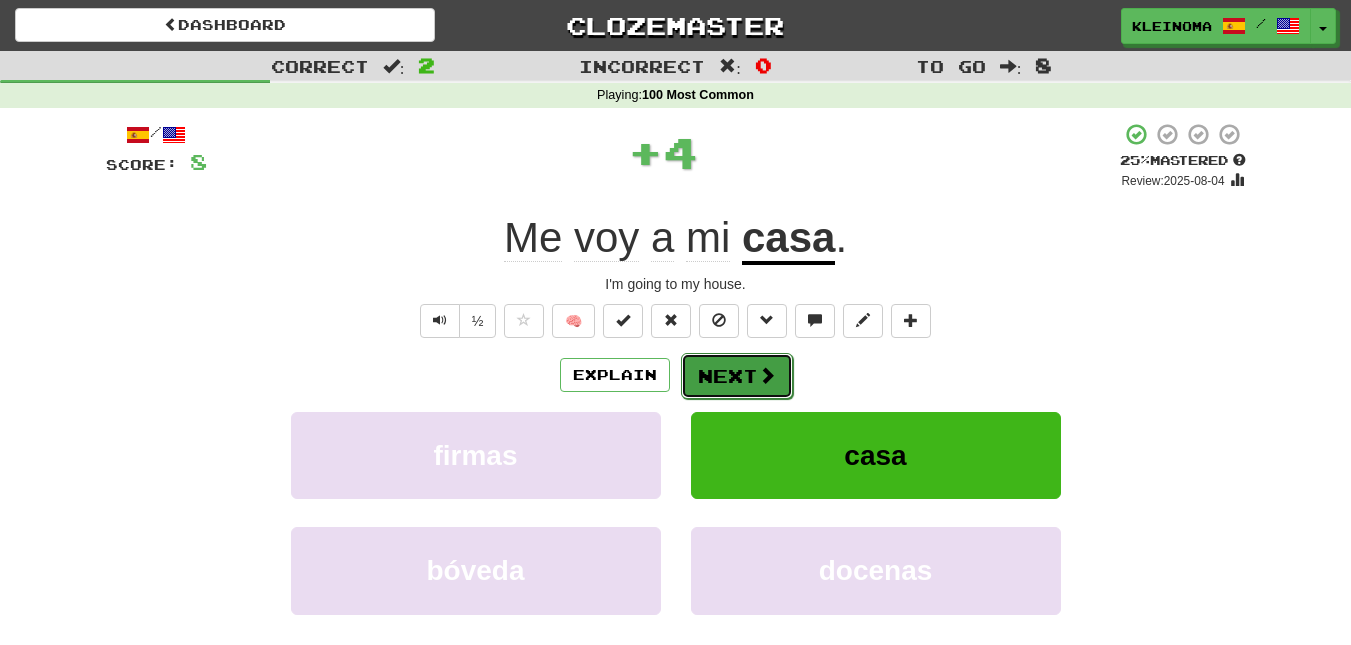click on "Next" at bounding box center [737, 376] 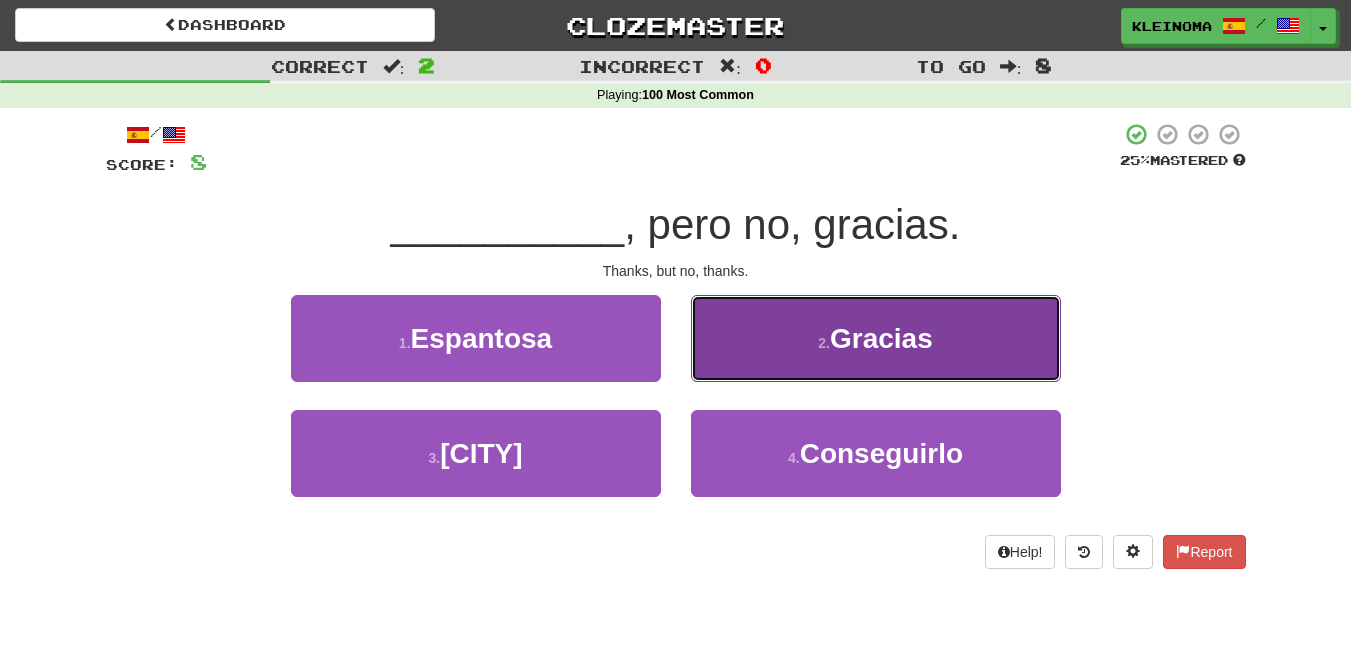 click on "Gracias" at bounding box center [881, 338] 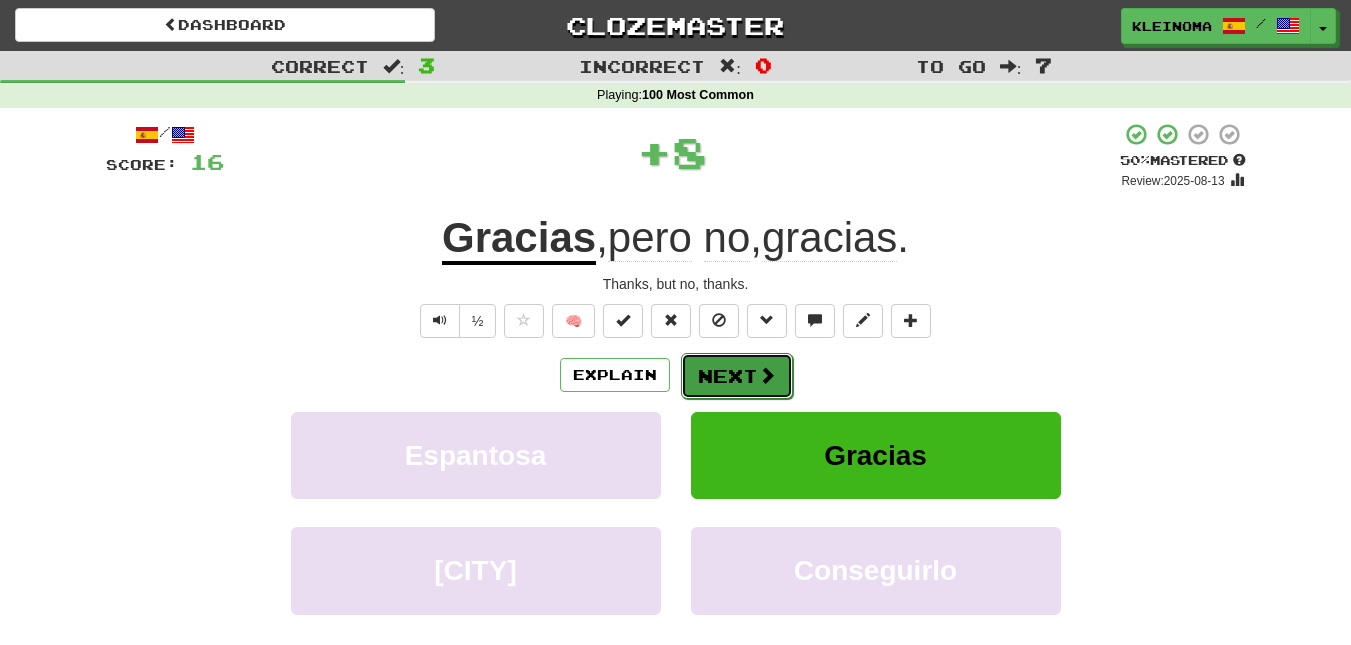 click on "Next" at bounding box center (737, 376) 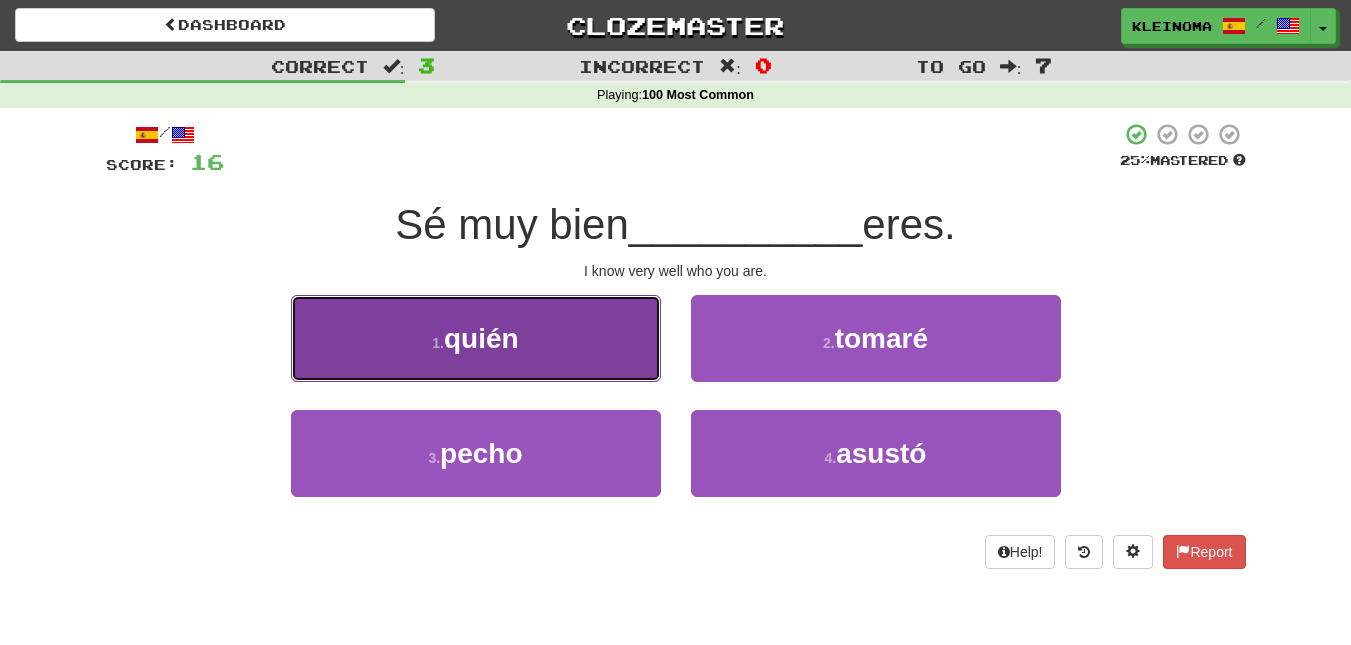 click on "1 .  quién" at bounding box center [476, 338] 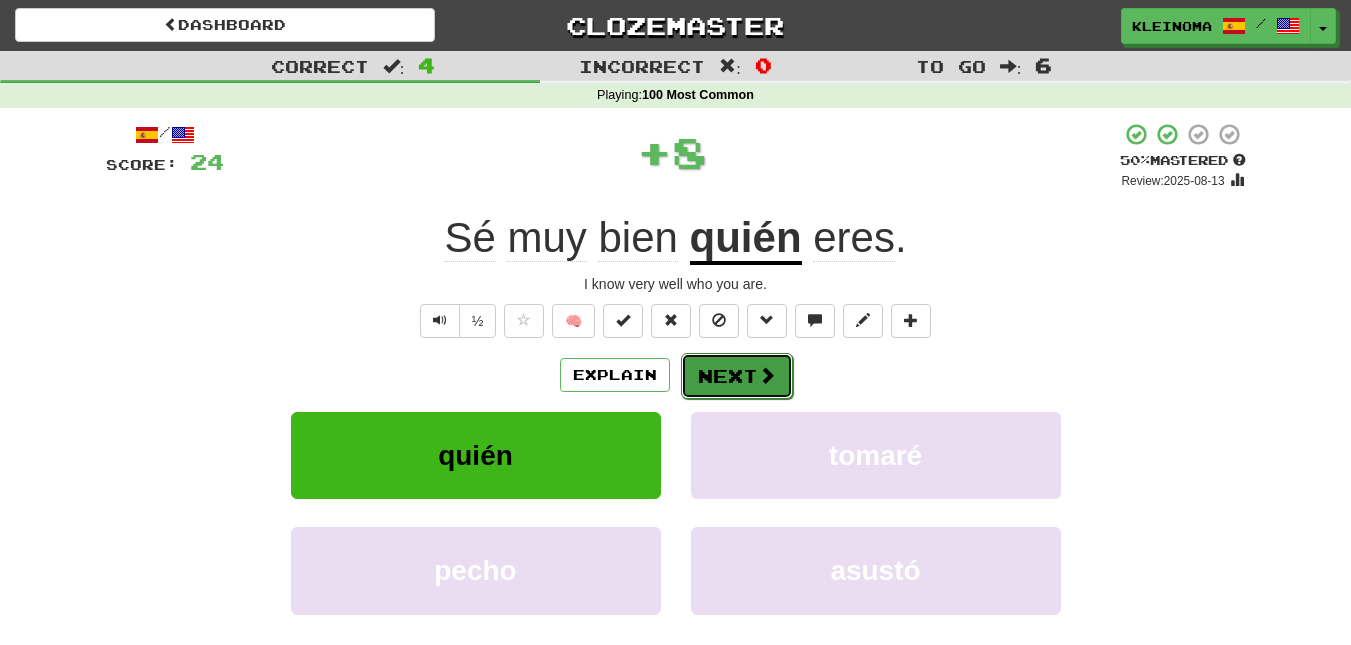 click on "Next" at bounding box center (737, 376) 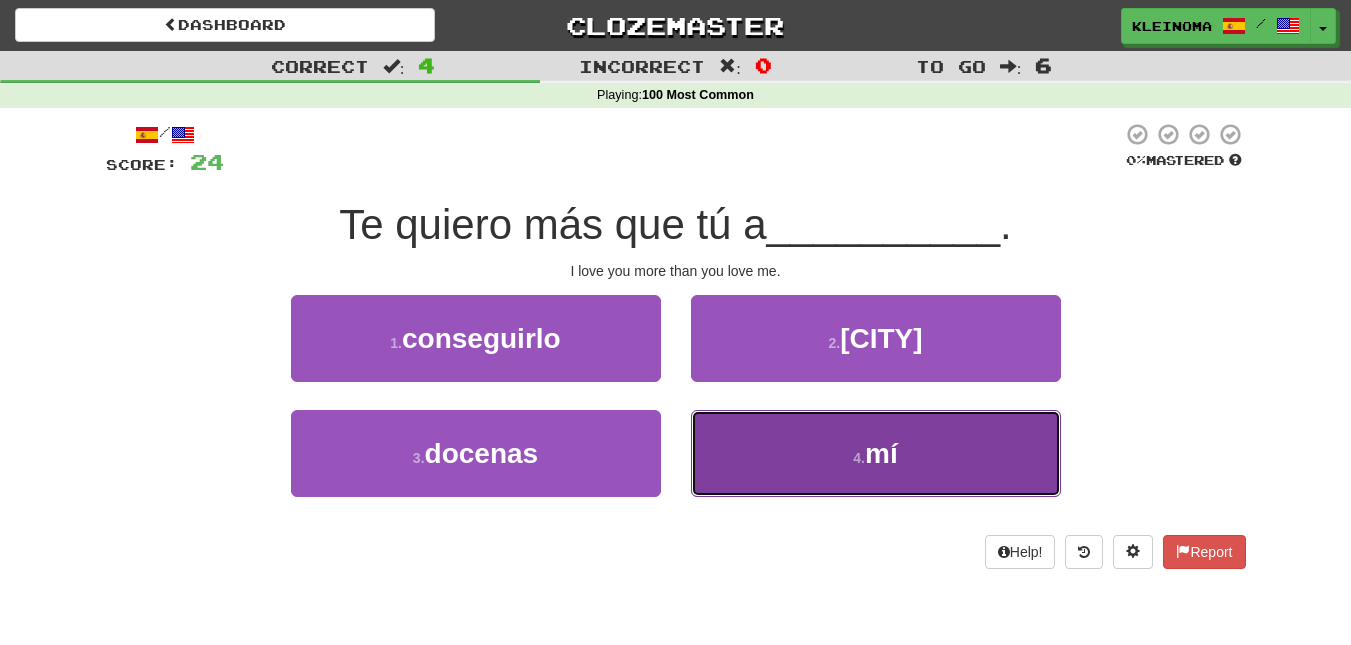click on "4 .  mí" at bounding box center [876, 453] 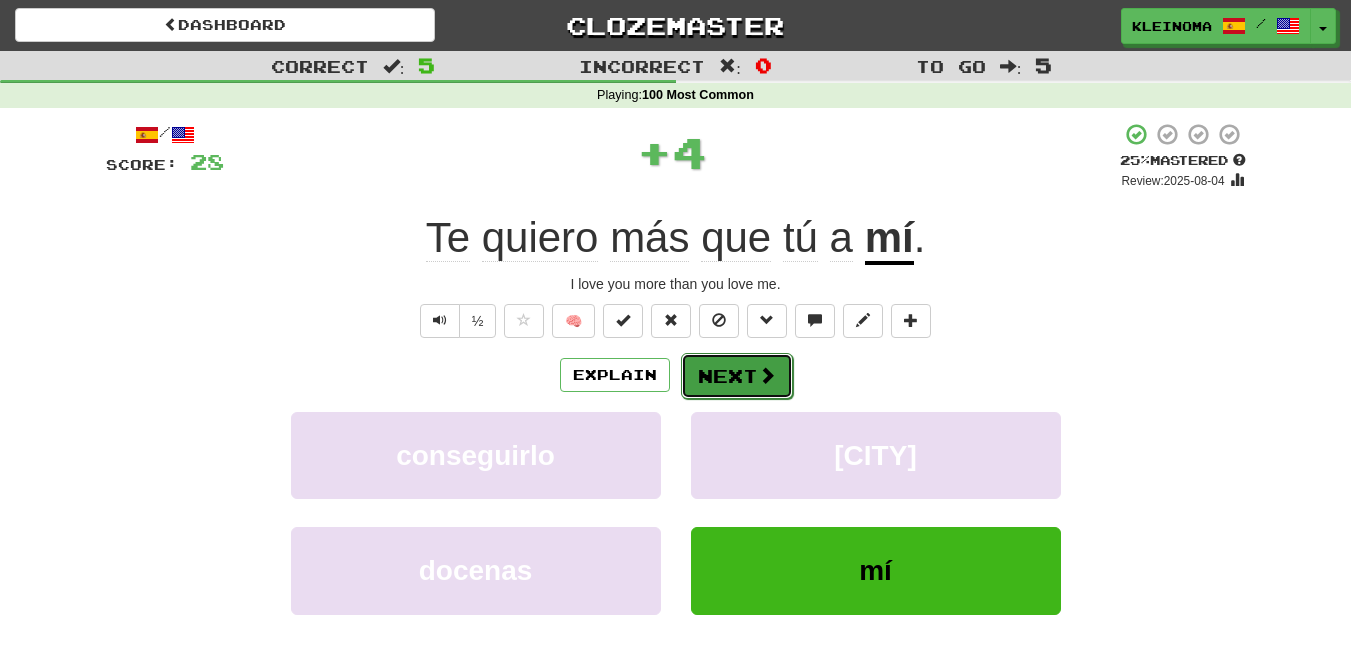 click on "Next" at bounding box center (737, 376) 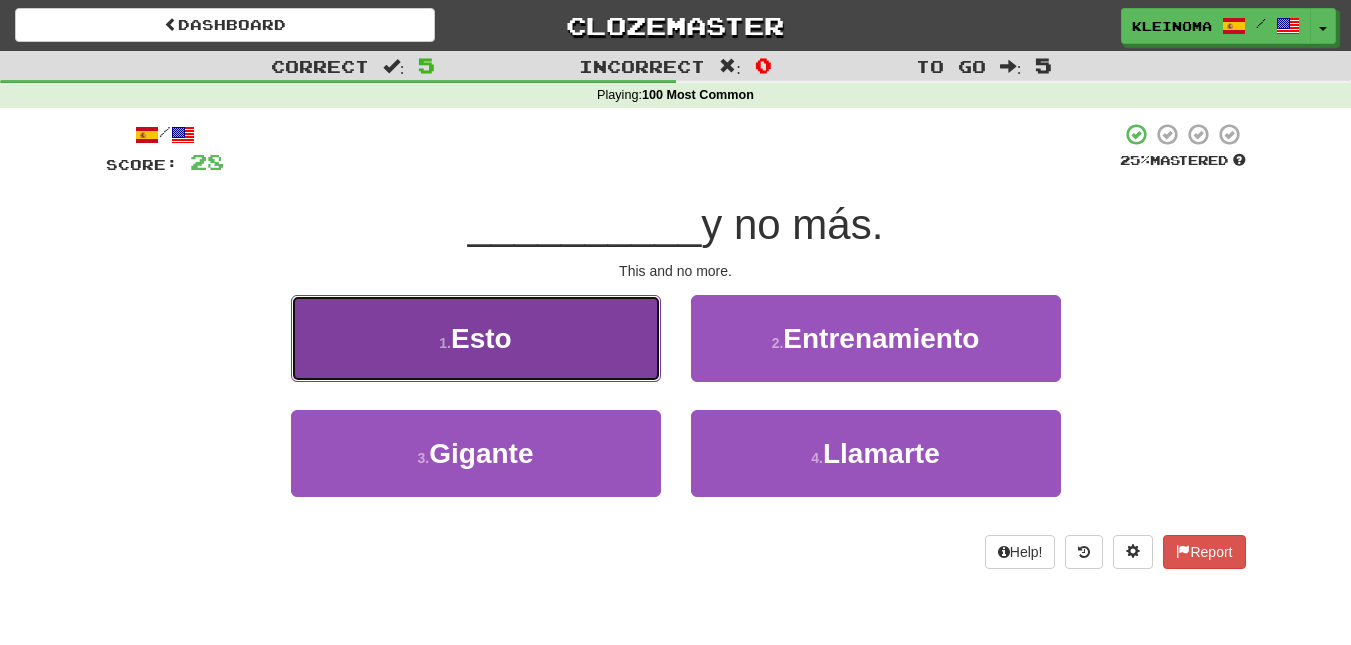 click on "1 .  Esto" at bounding box center [476, 338] 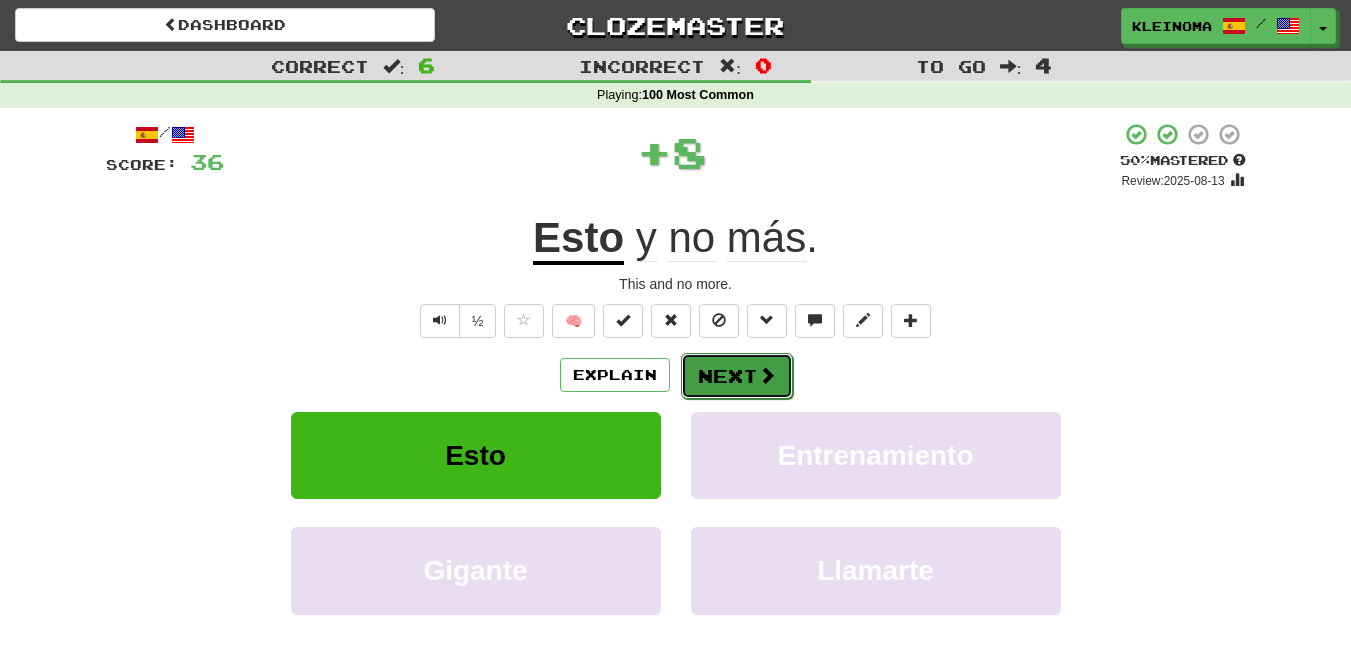 click on "Next" at bounding box center (737, 376) 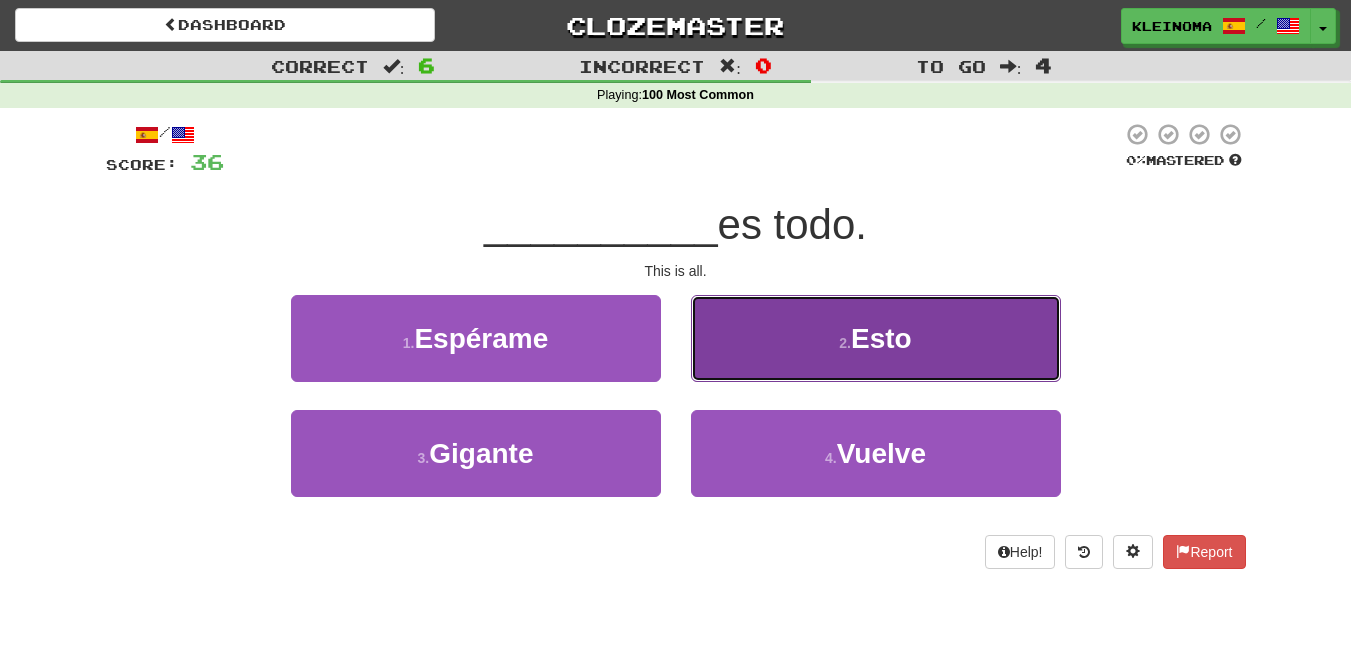 click on "2 .  Esto" at bounding box center (876, 338) 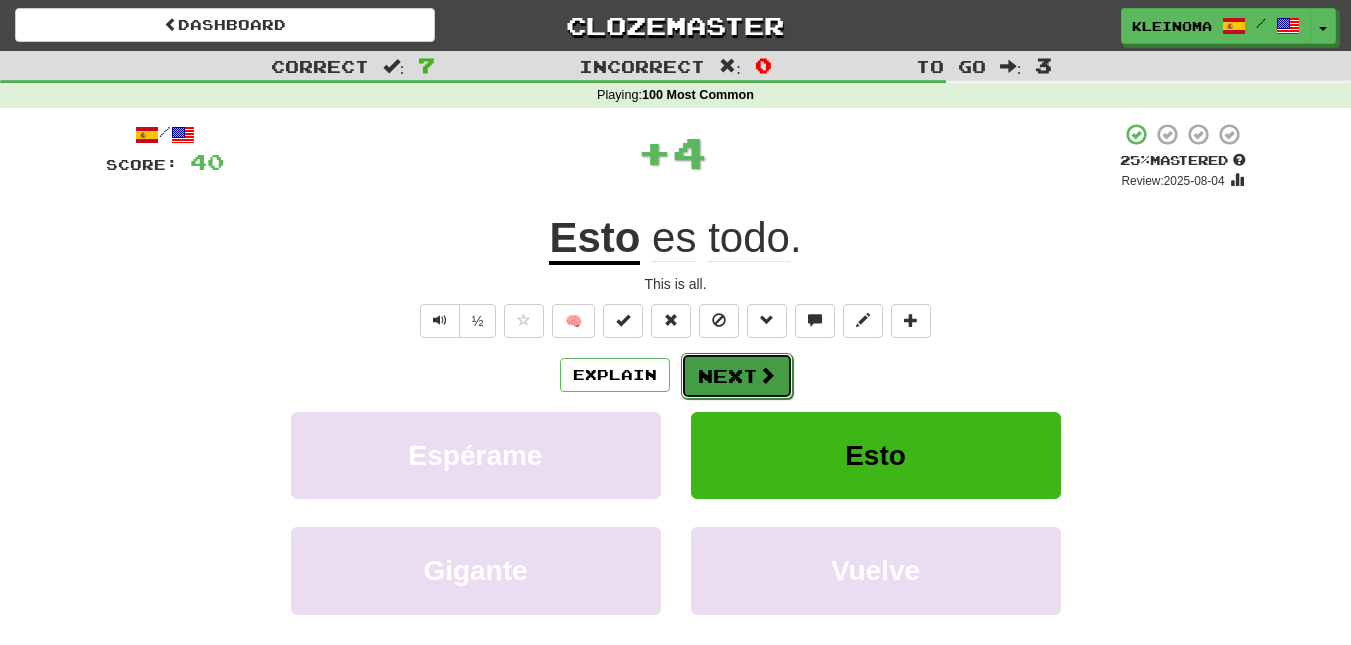 click at bounding box center (767, 375) 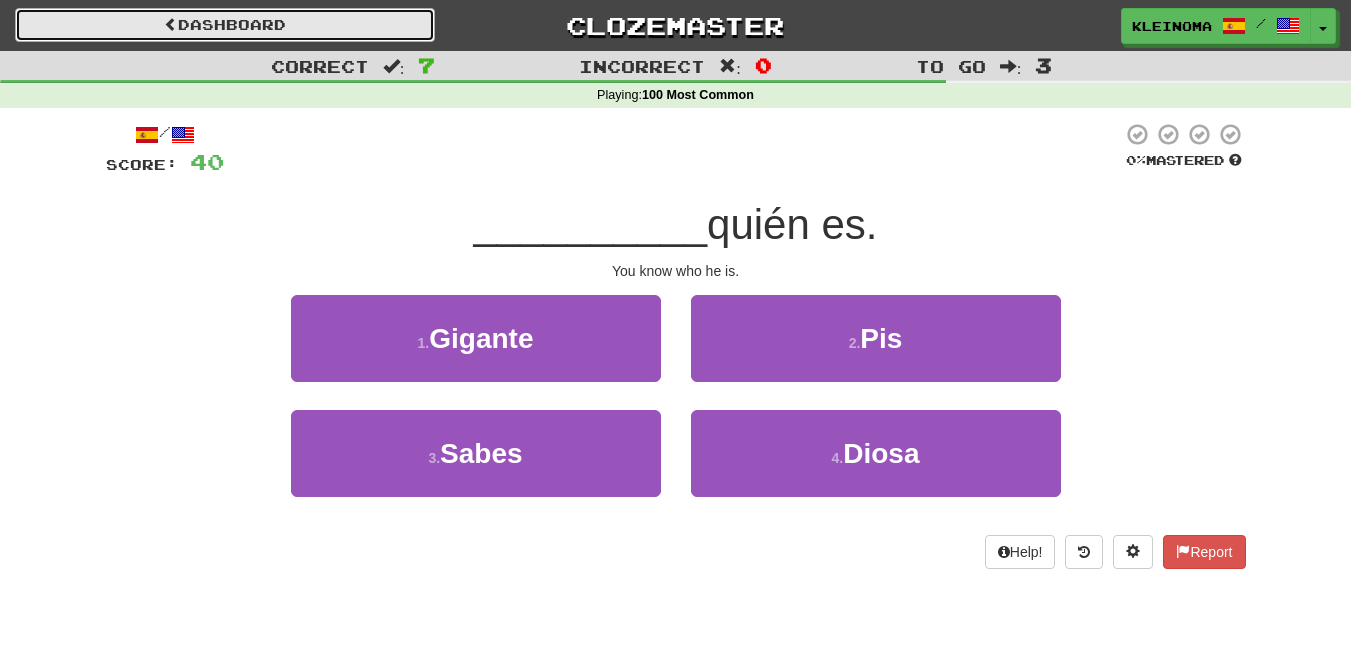 click on "Dashboard" at bounding box center (225, 25) 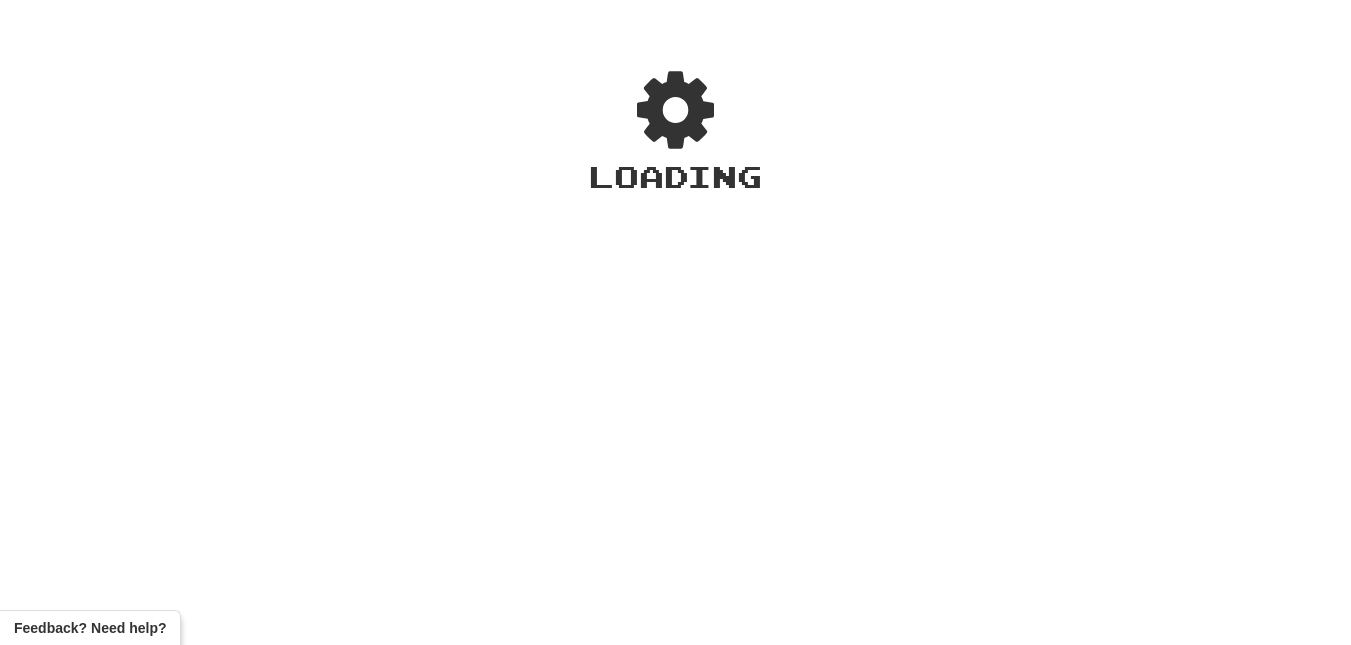 scroll, scrollTop: 0, scrollLeft: 0, axis: both 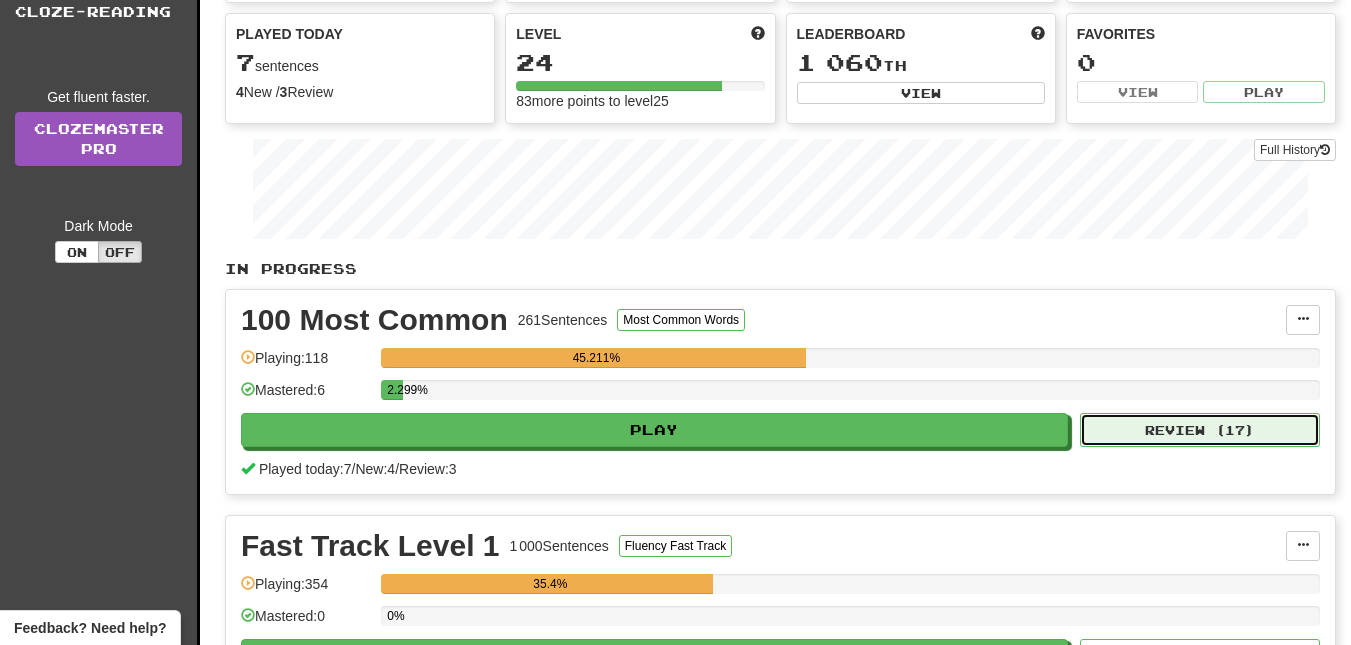 click on "Review ( 17 )" at bounding box center [1200, 430] 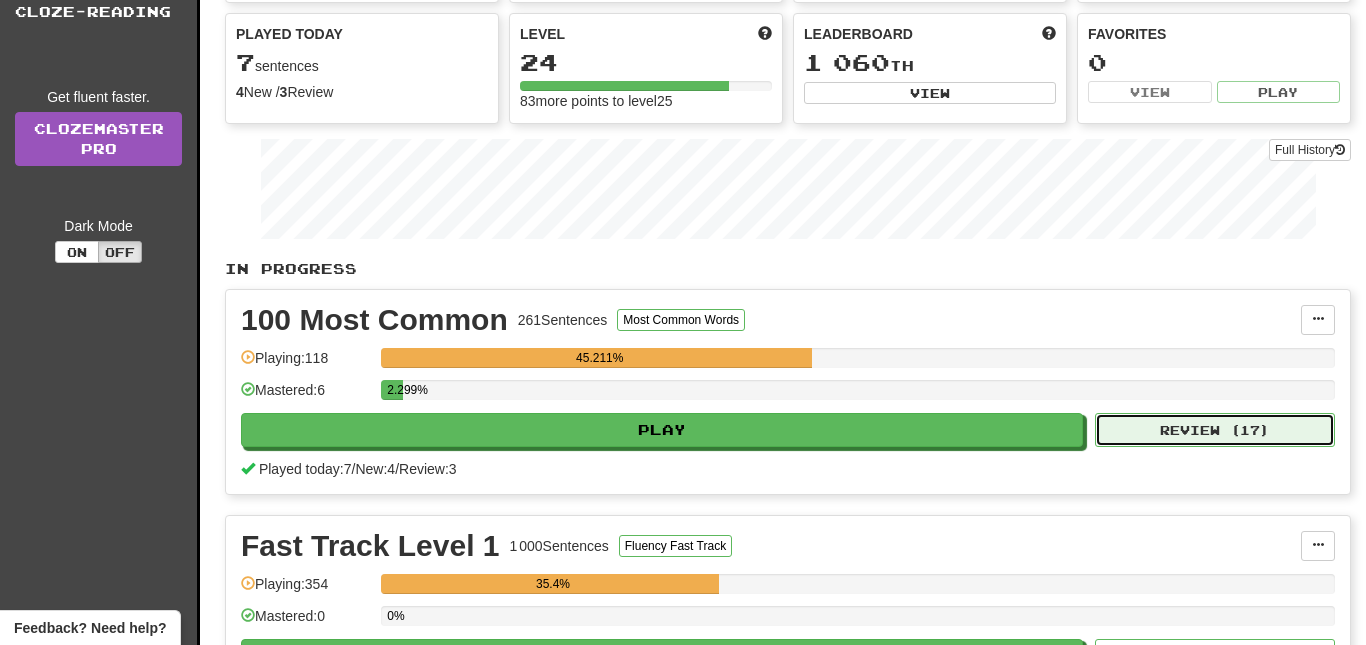select on "**" 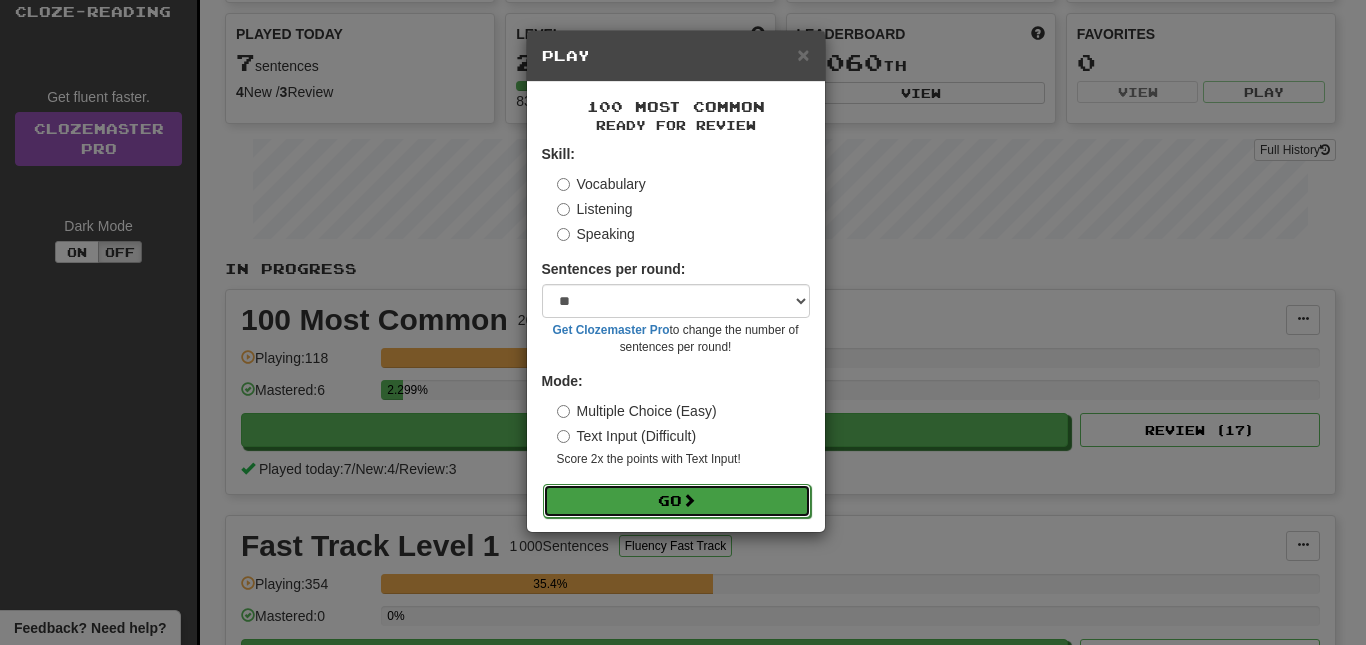 click on "Go" at bounding box center (677, 501) 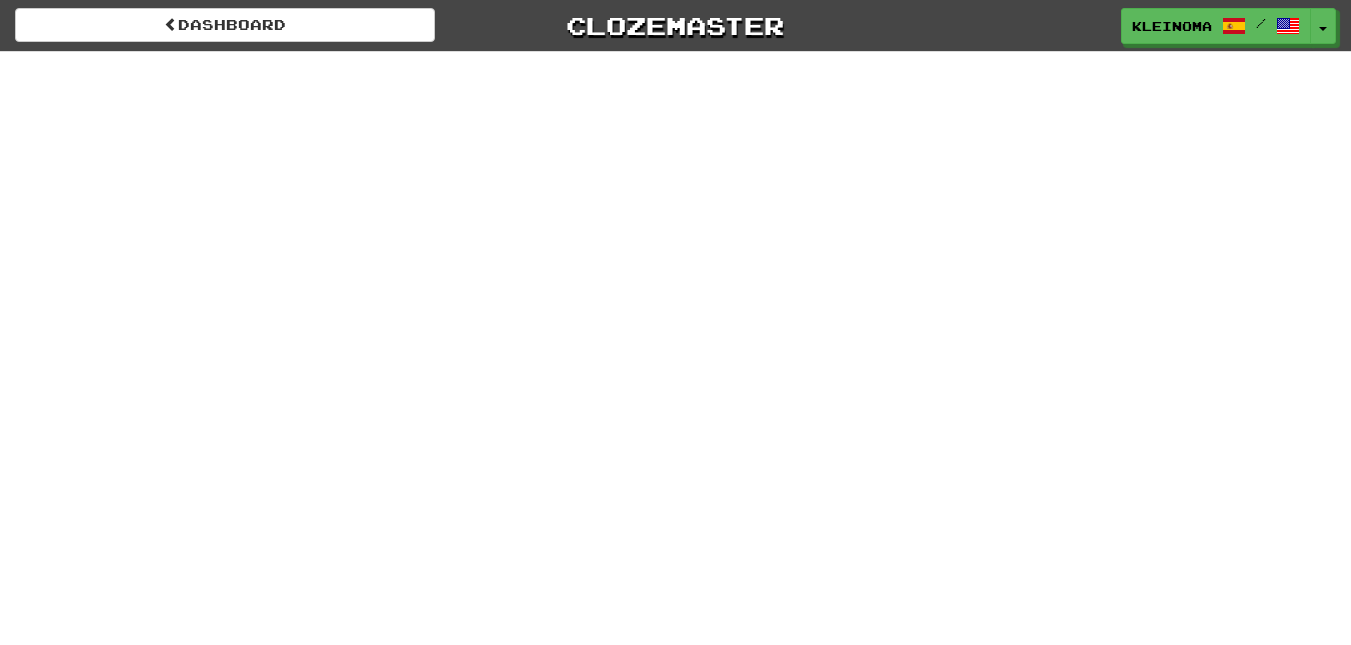 scroll, scrollTop: 0, scrollLeft: 0, axis: both 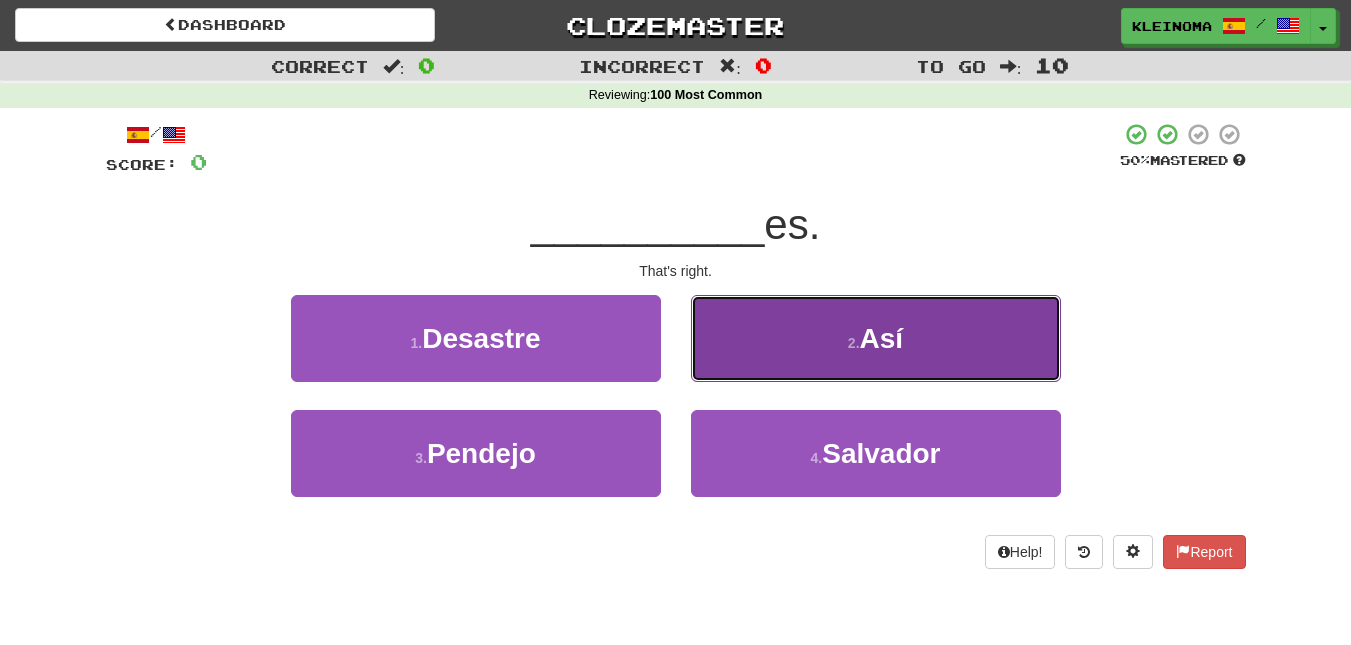 click on "2 ." at bounding box center [854, 343] 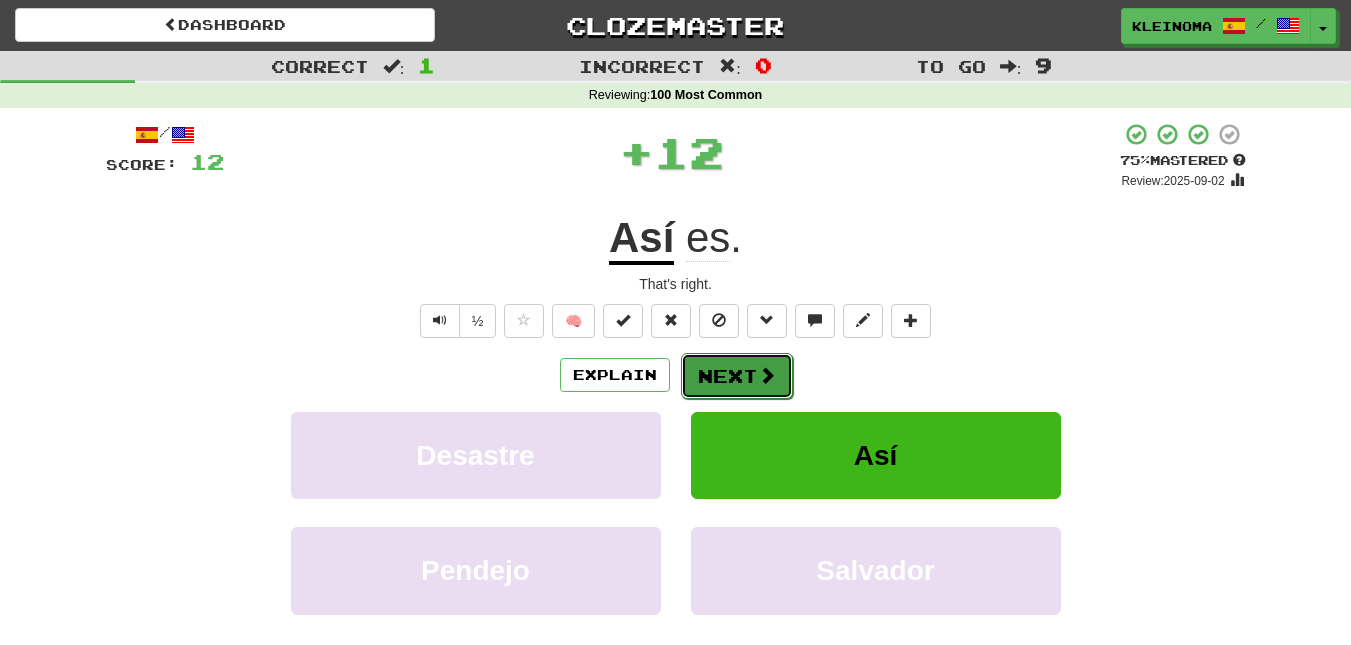 click at bounding box center (767, 375) 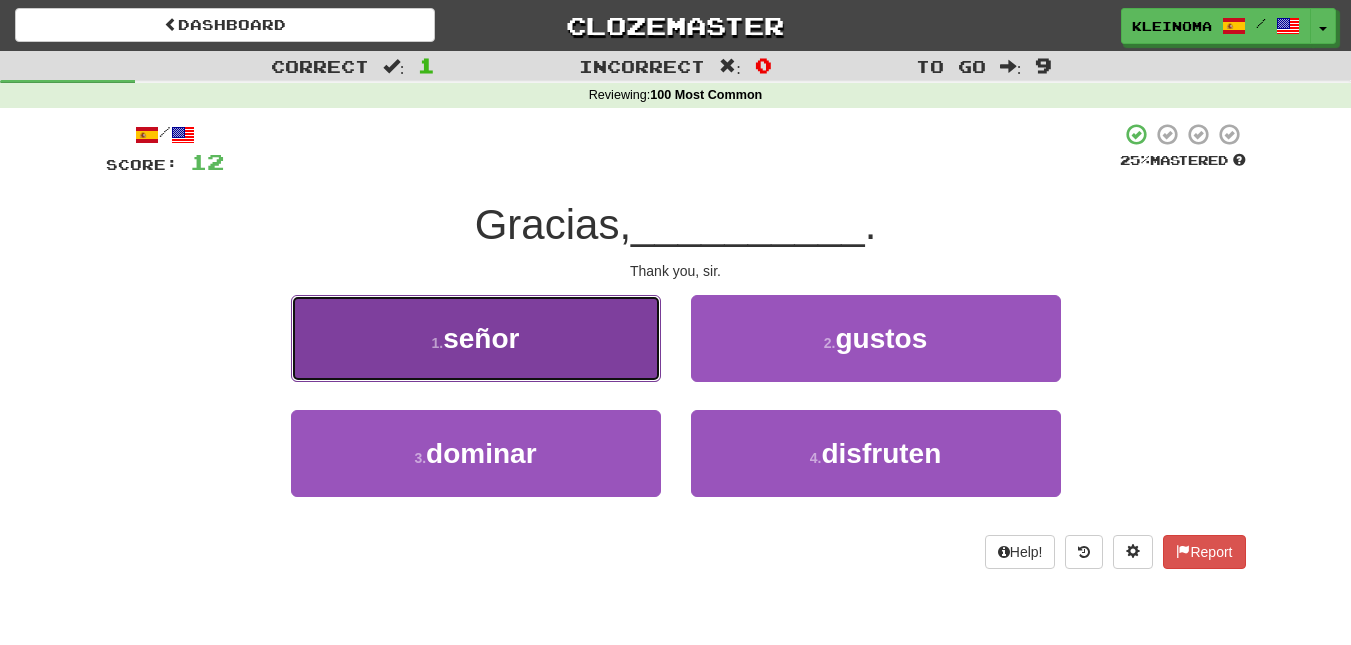 click on "1 .  señor" at bounding box center (476, 338) 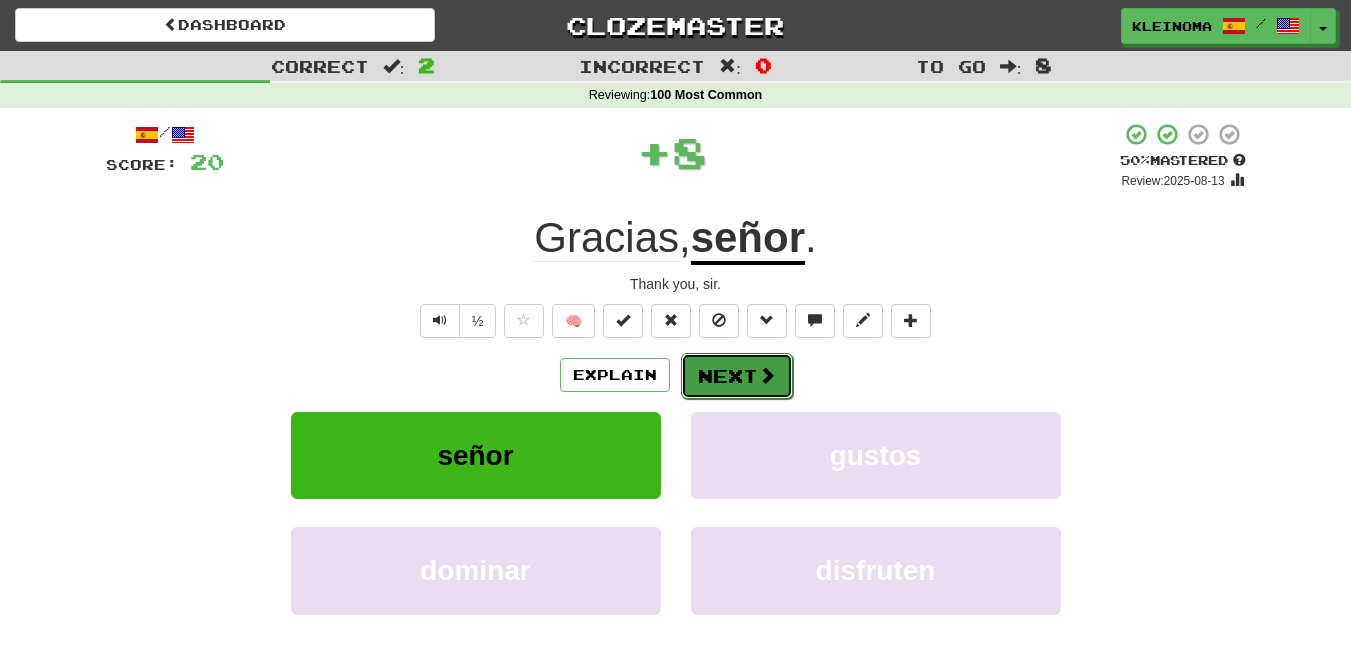 click on "Next" at bounding box center (737, 376) 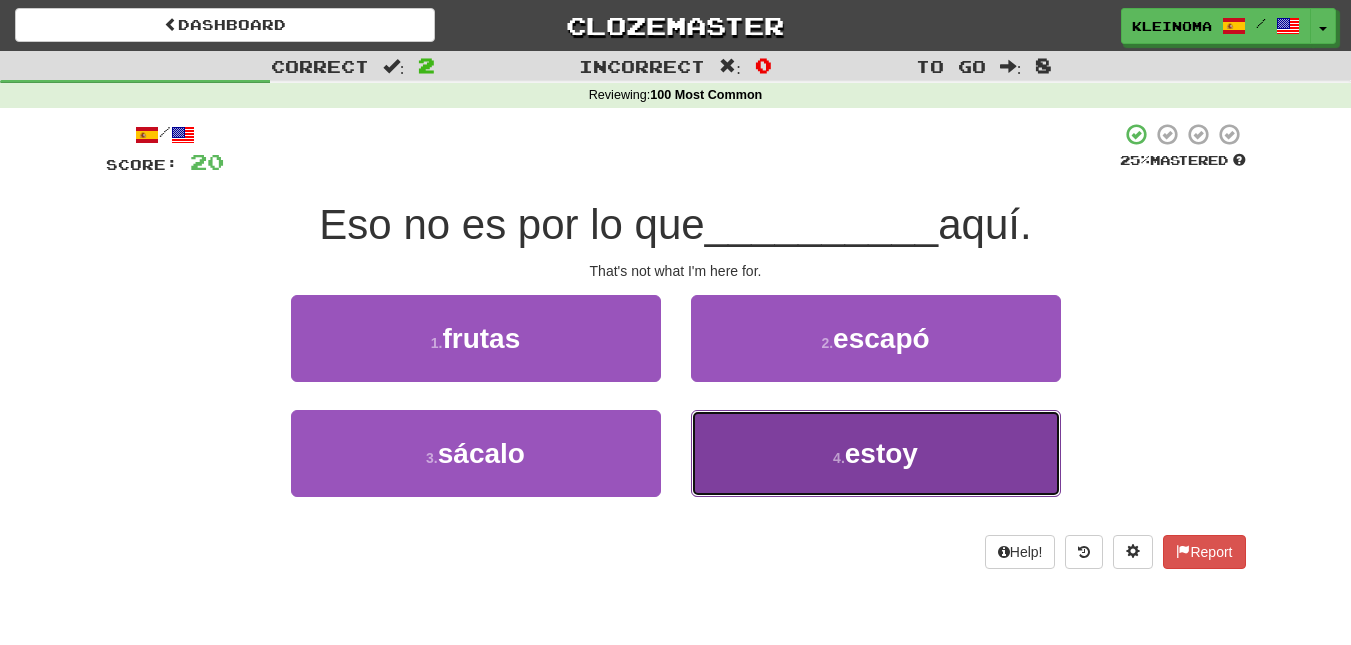 click on "estoy" at bounding box center [881, 453] 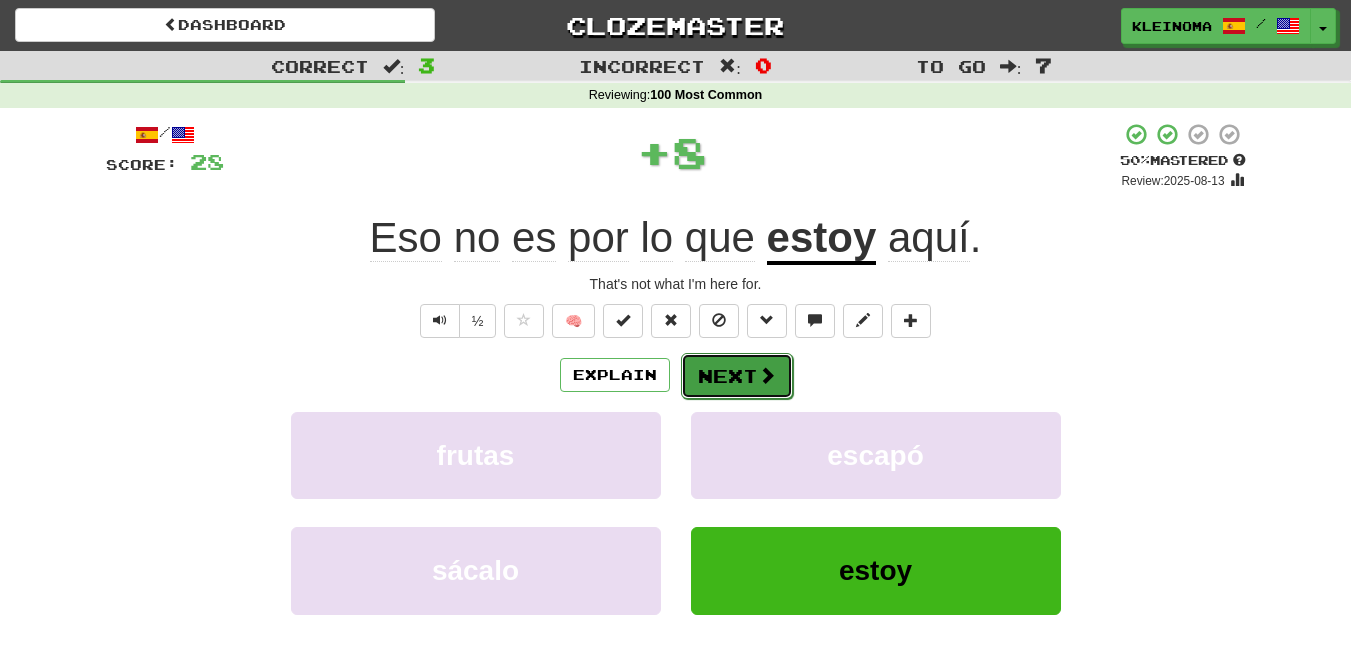 click at bounding box center [767, 375] 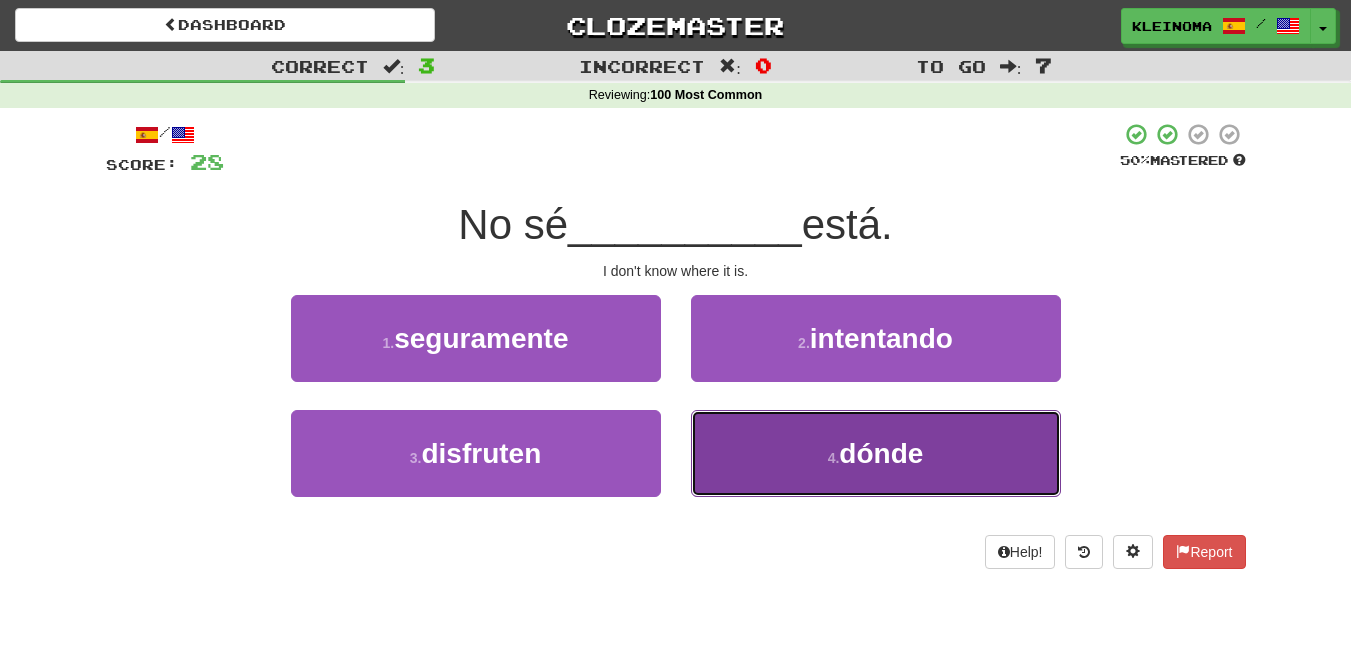 click on "dónde" at bounding box center [881, 453] 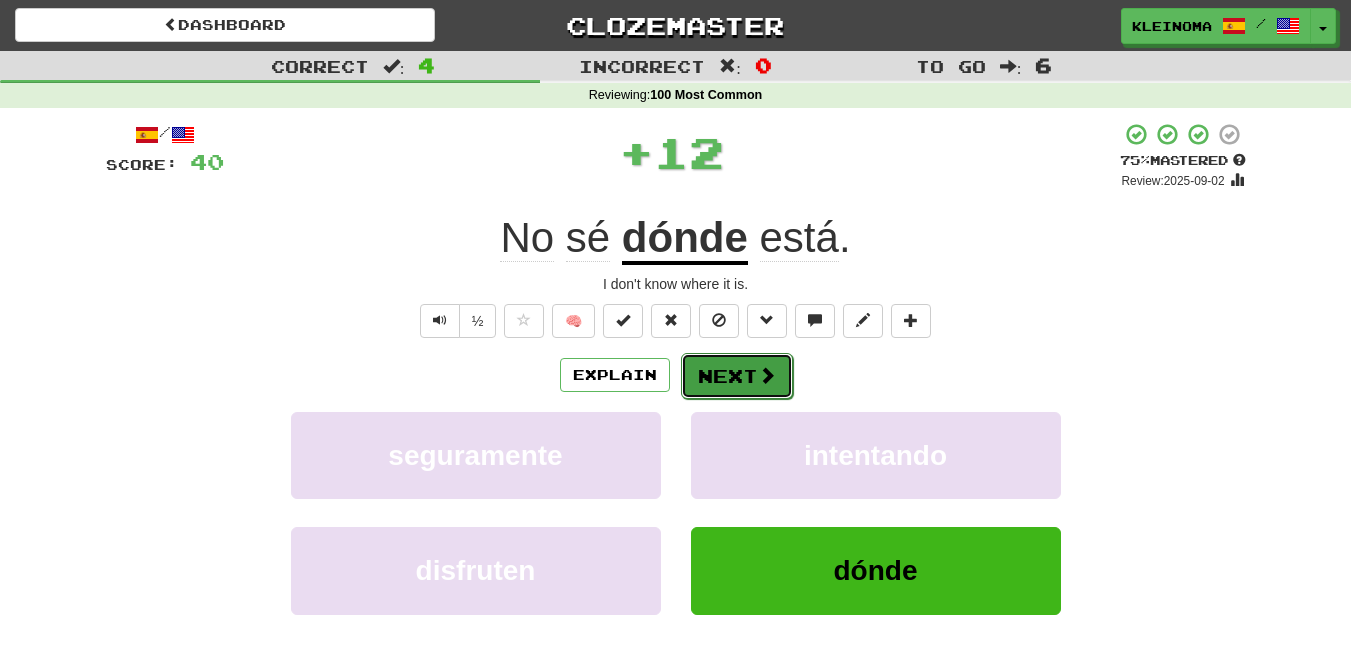 click on "Next" at bounding box center [737, 376] 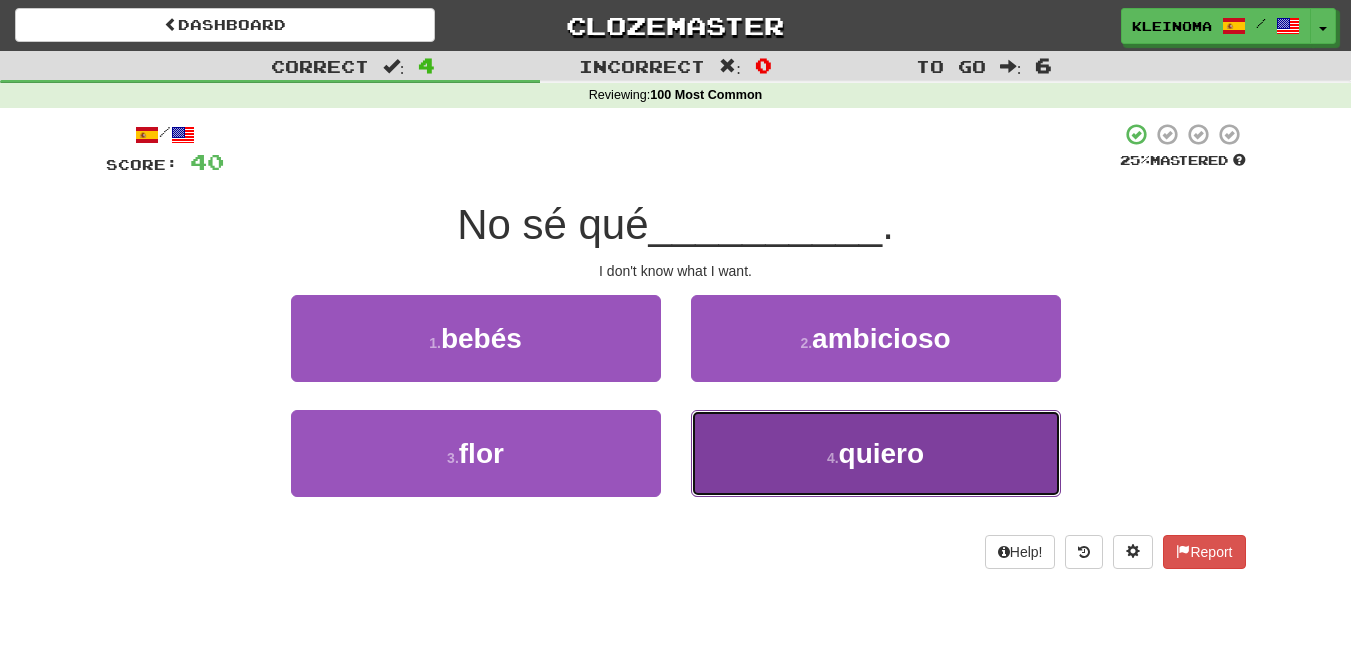 click on "4 .  quiero" at bounding box center (876, 453) 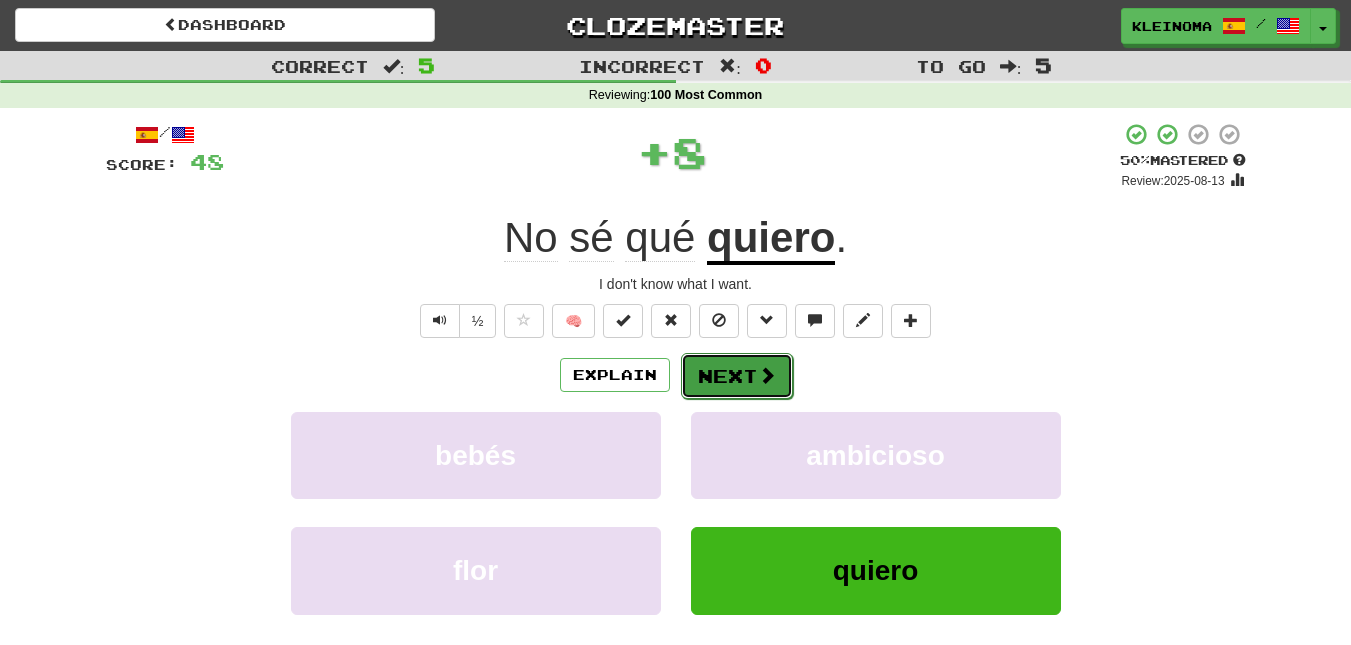 click on "Next" at bounding box center [737, 376] 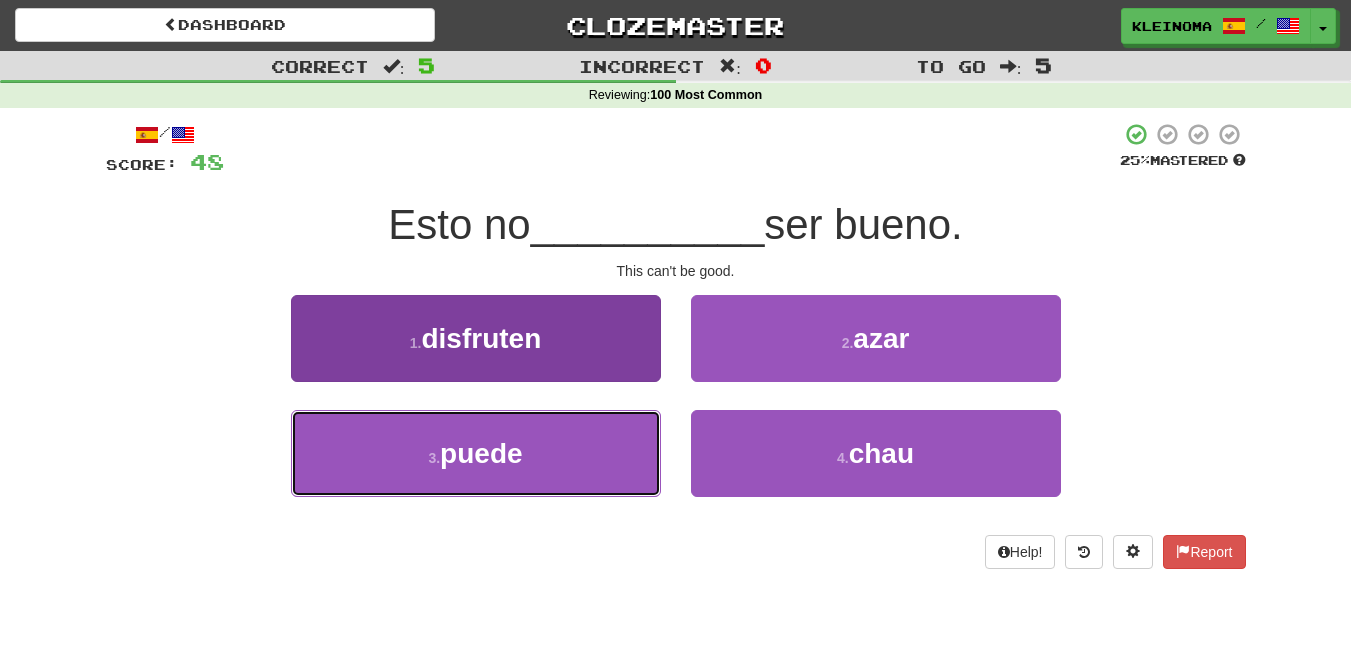 click on "puede" at bounding box center [481, 453] 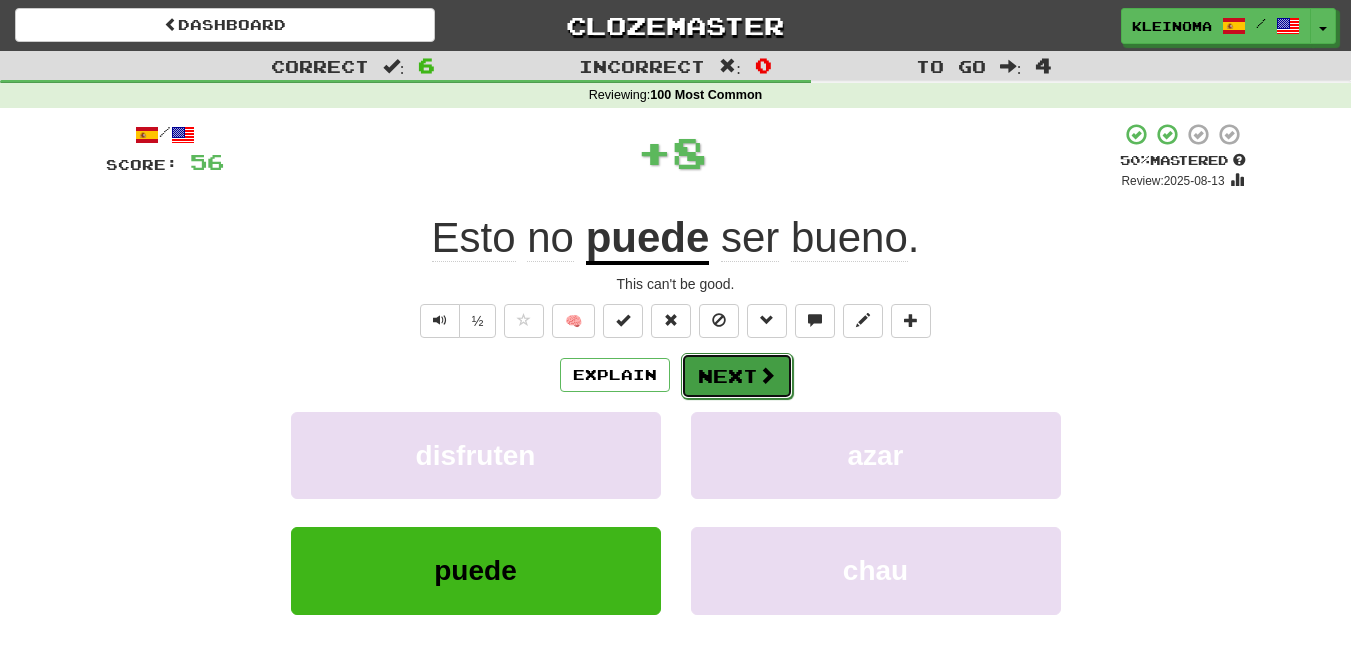 click on "Next" at bounding box center [737, 376] 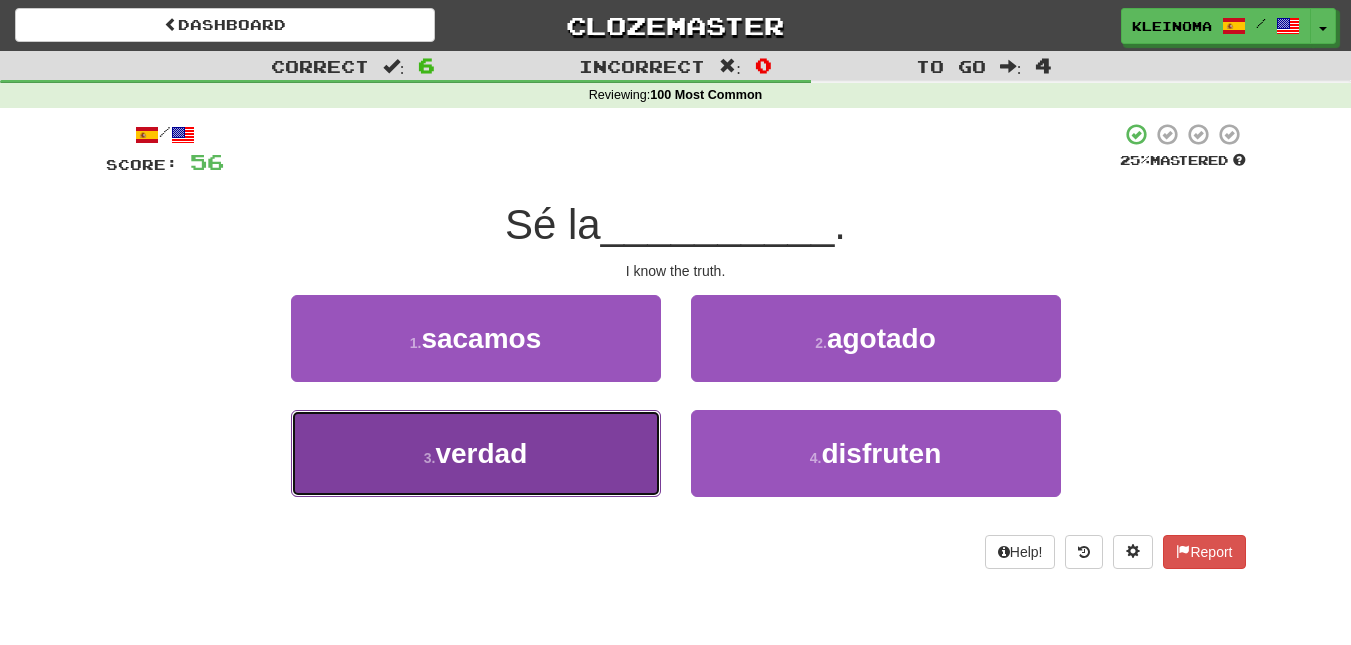 click on "3 .  verdad" at bounding box center [476, 453] 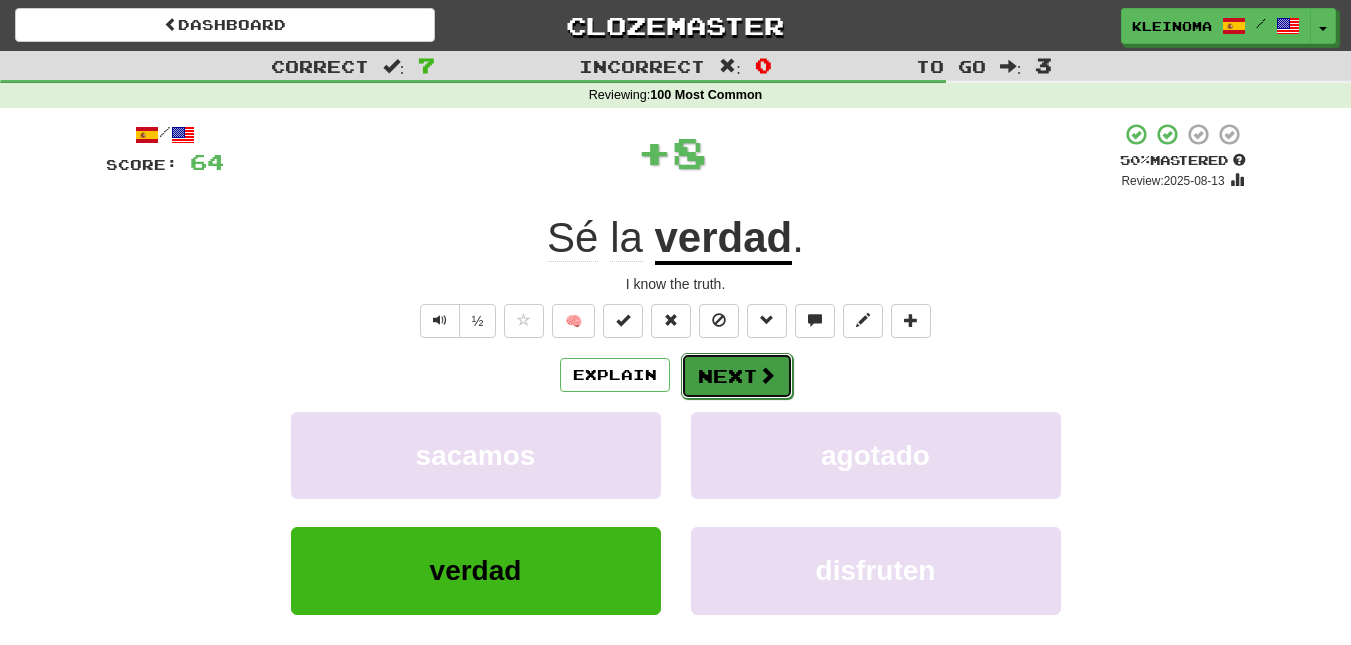 click on "Next" at bounding box center (737, 376) 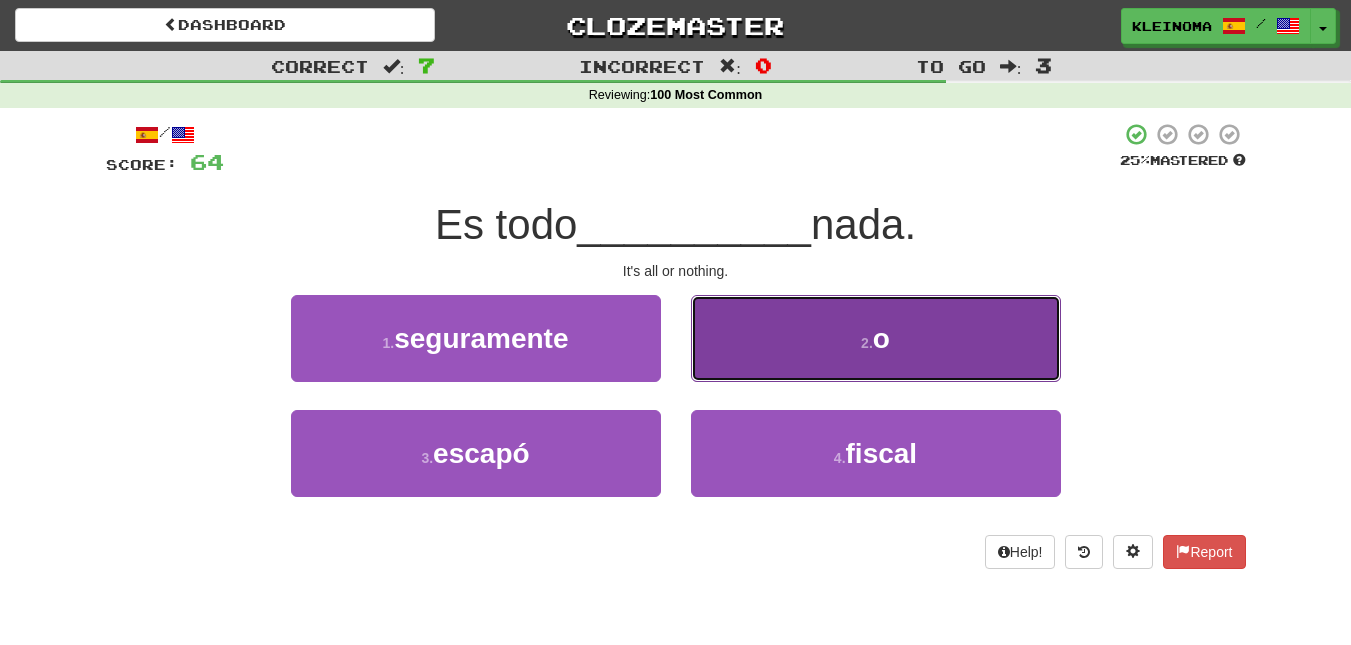 click on "2 .  o" at bounding box center [876, 338] 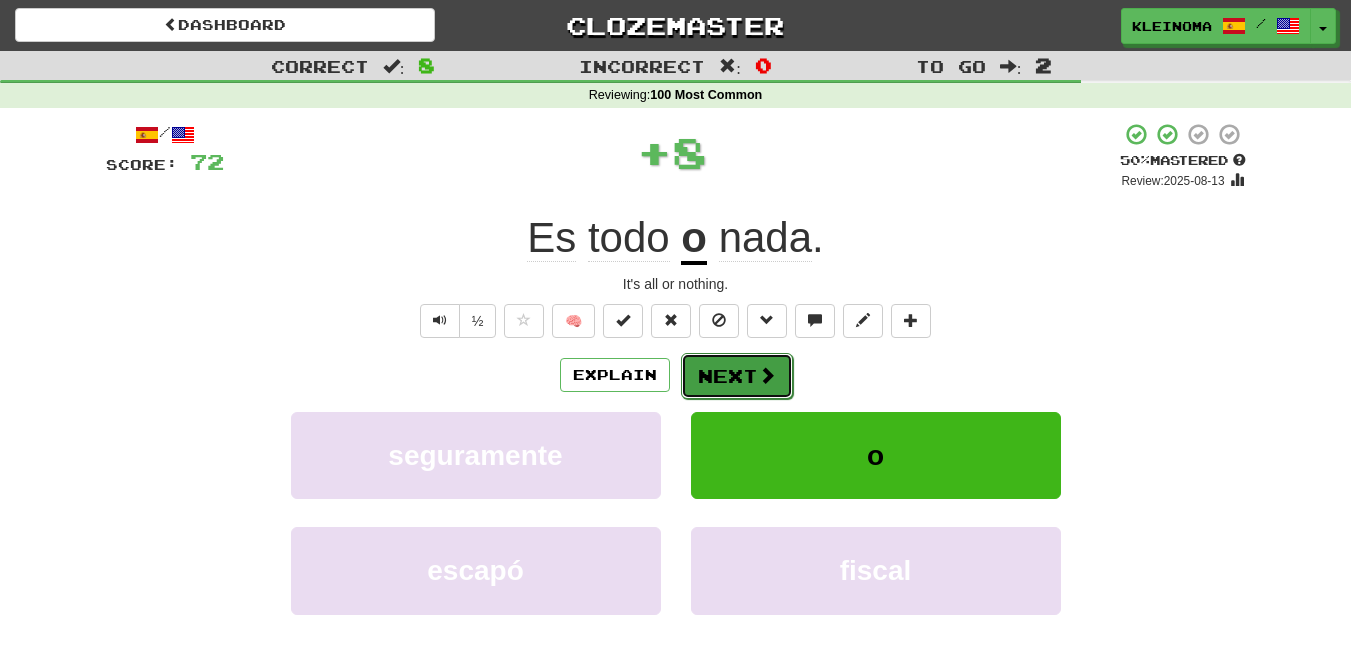 click on "Next" at bounding box center [737, 376] 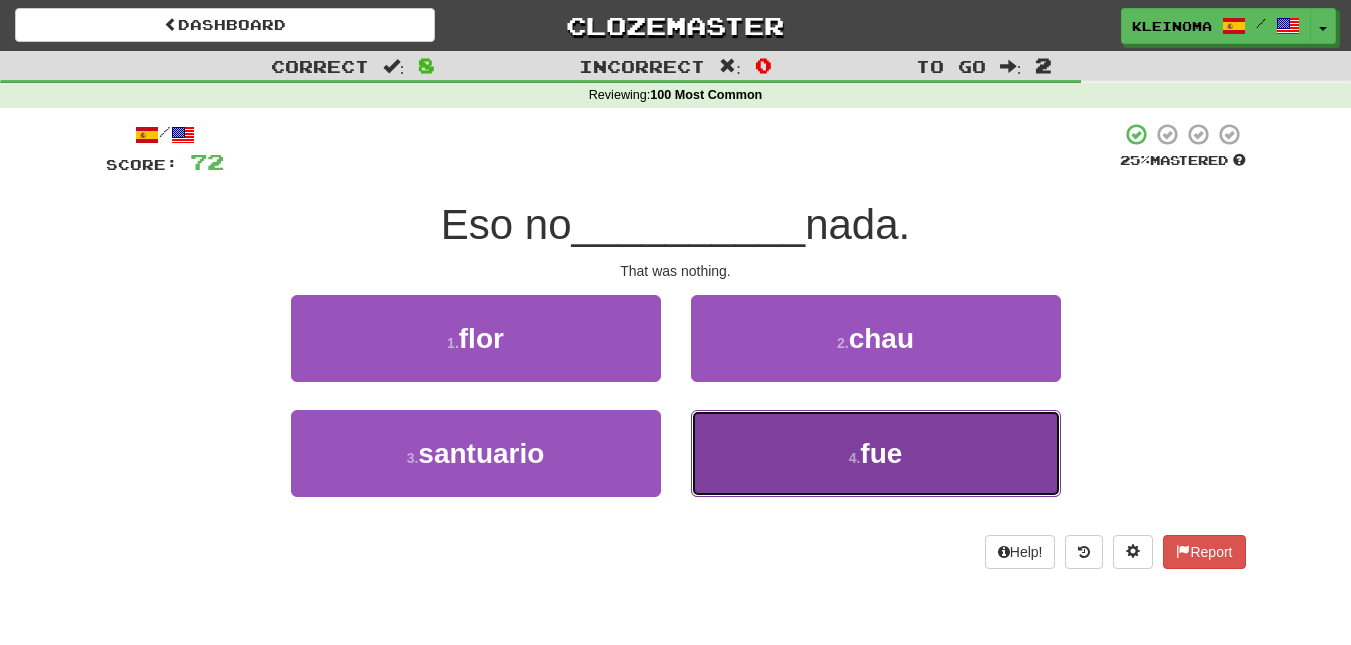 click on "4 .  fue" at bounding box center (876, 453) 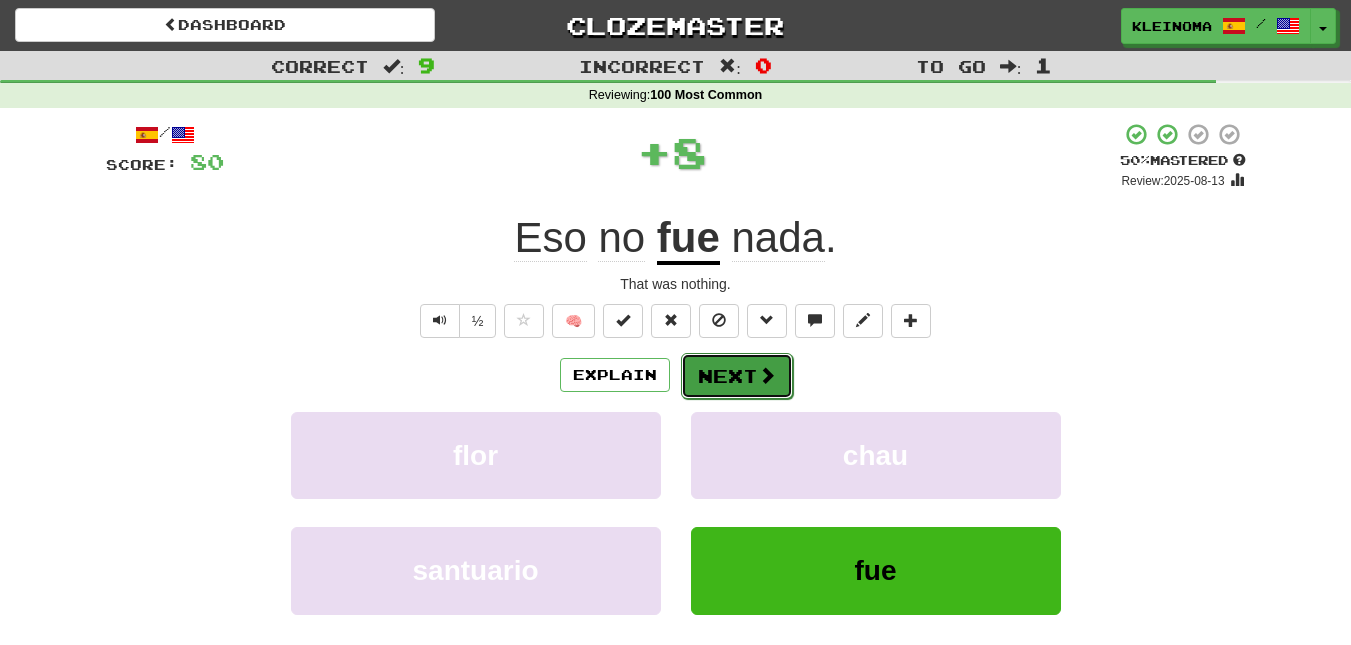 click at bounding box center [767, 375] 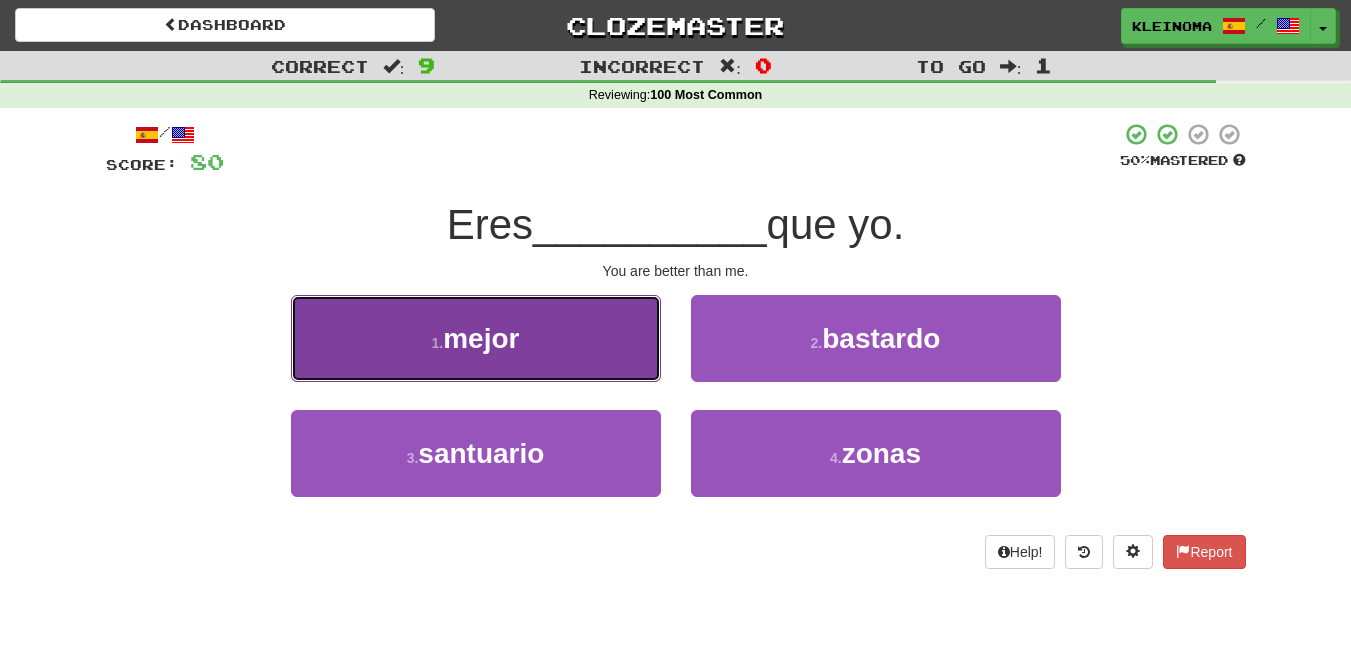 click on "1 .  mejor" at bounding box center [476, 338] 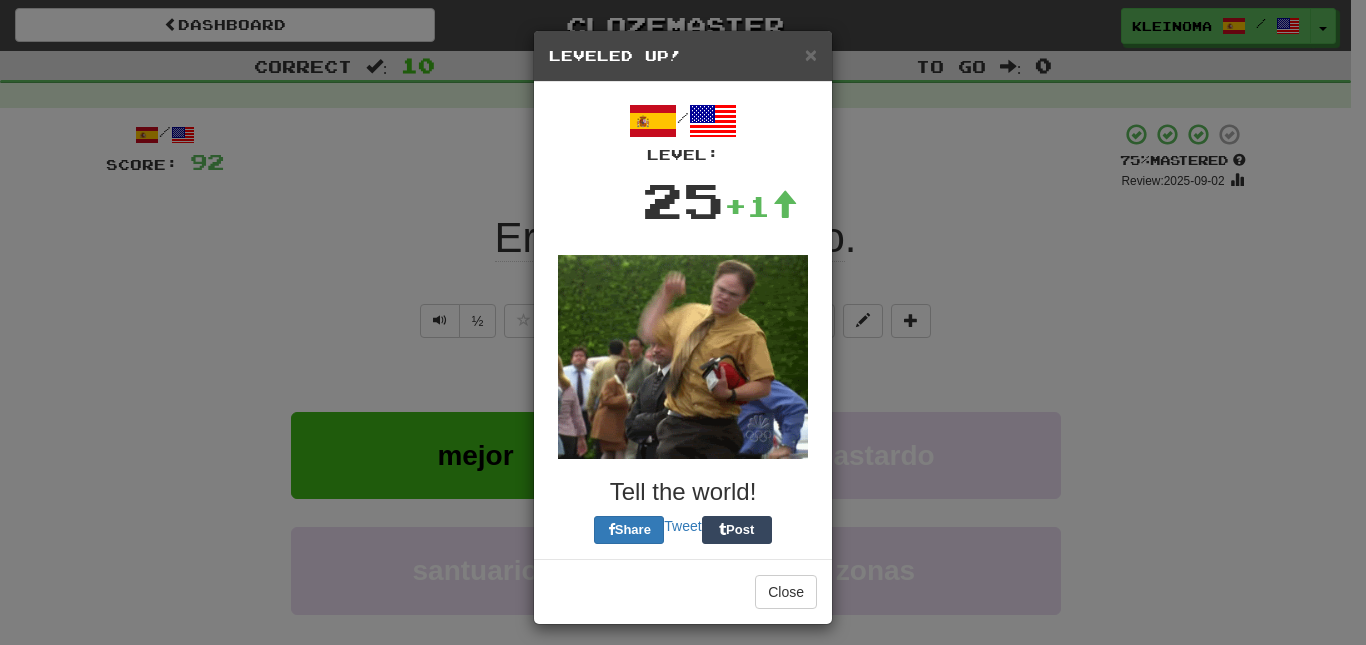 click on "Dashboard
Clozemaster
kleinoma
/
Toggle Dropdown
Dashboard
Leaderboard
Activity Feed
Notifications
Profile
Discussions
Español
/
English
Streak:
1
Review:
37
Daily Goal:  40 /10
Français
/
English
Streak:
0
Review:
3
Points Today: 0
Māori
/
English
Streak:
0
Review:
1
Points Today: 0
日本語
/
English
Streak:
0
Review:
0
Points Today: 0
Languages
Account
Logout
kleinoma
/
Toggle Dropdown
Dashboard
Leaderboard
Activity Feed
Notifications
Profile
Discussions
Español
/
English
Streak:
1
Review:
37
Daily Goal:  40 /10" at bounding box center (683, 743) 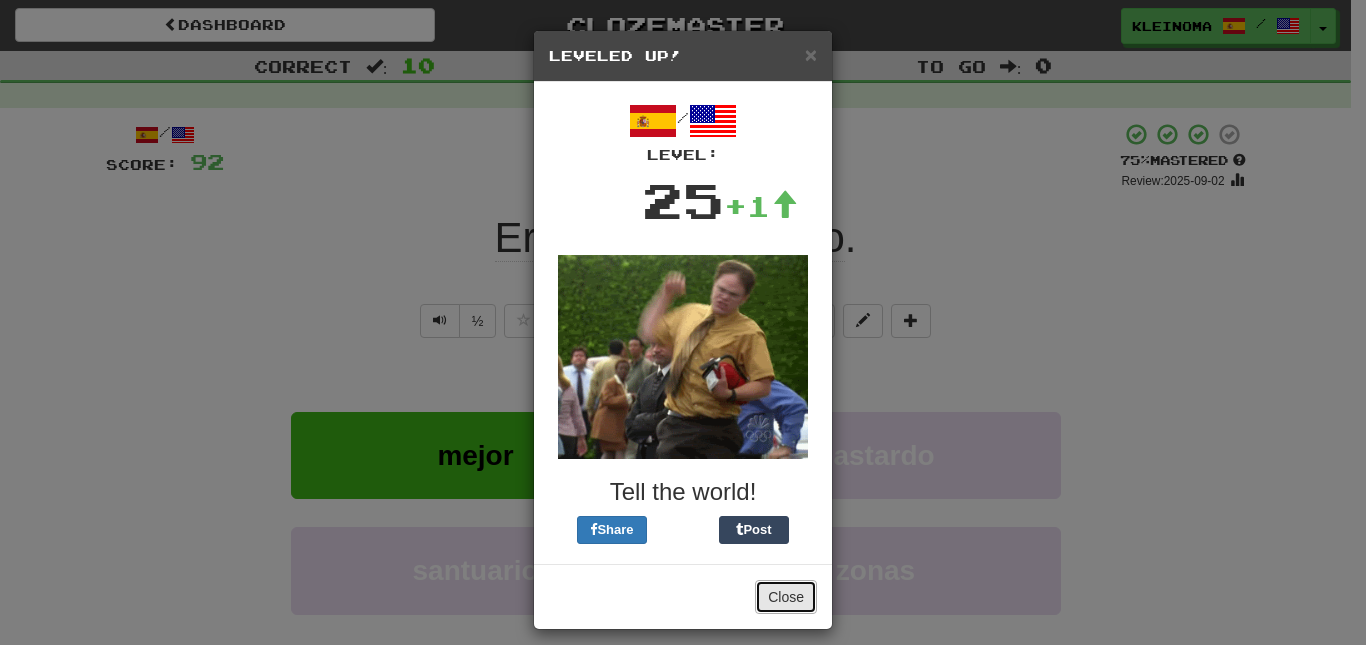 click on "Close" at bounding box center [786, 597] 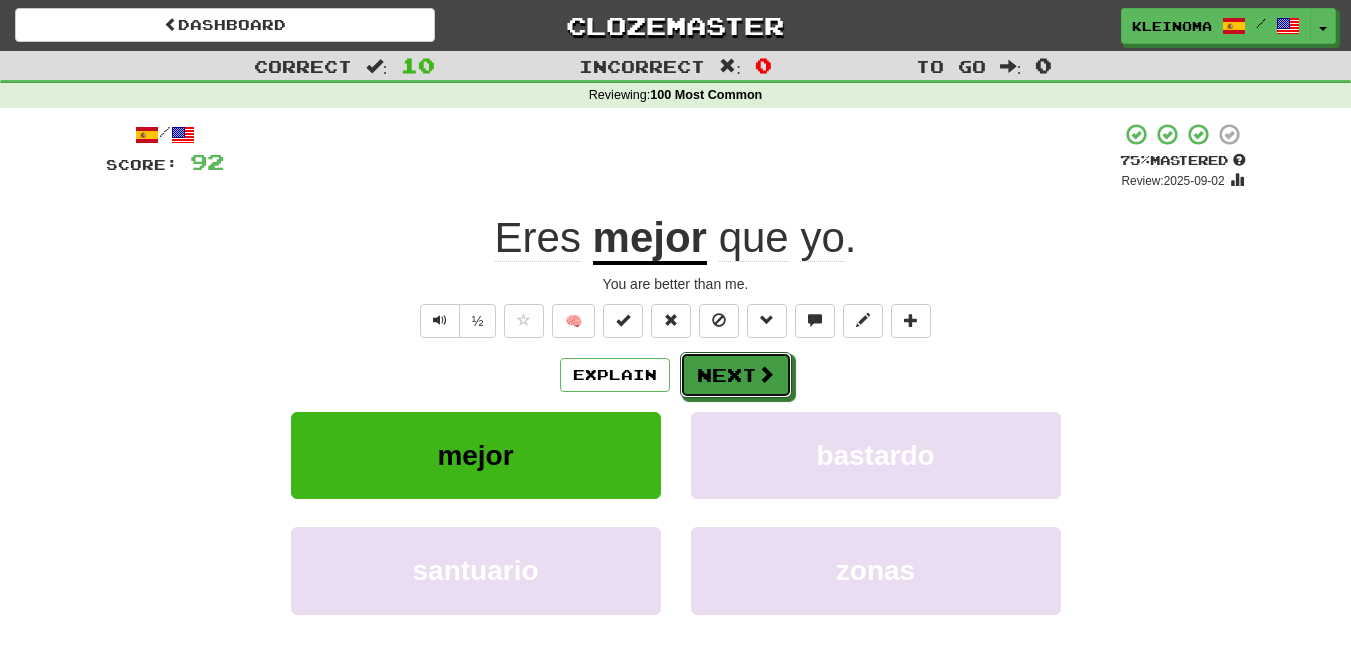 click on "Next" at bounding box center [736, 375] 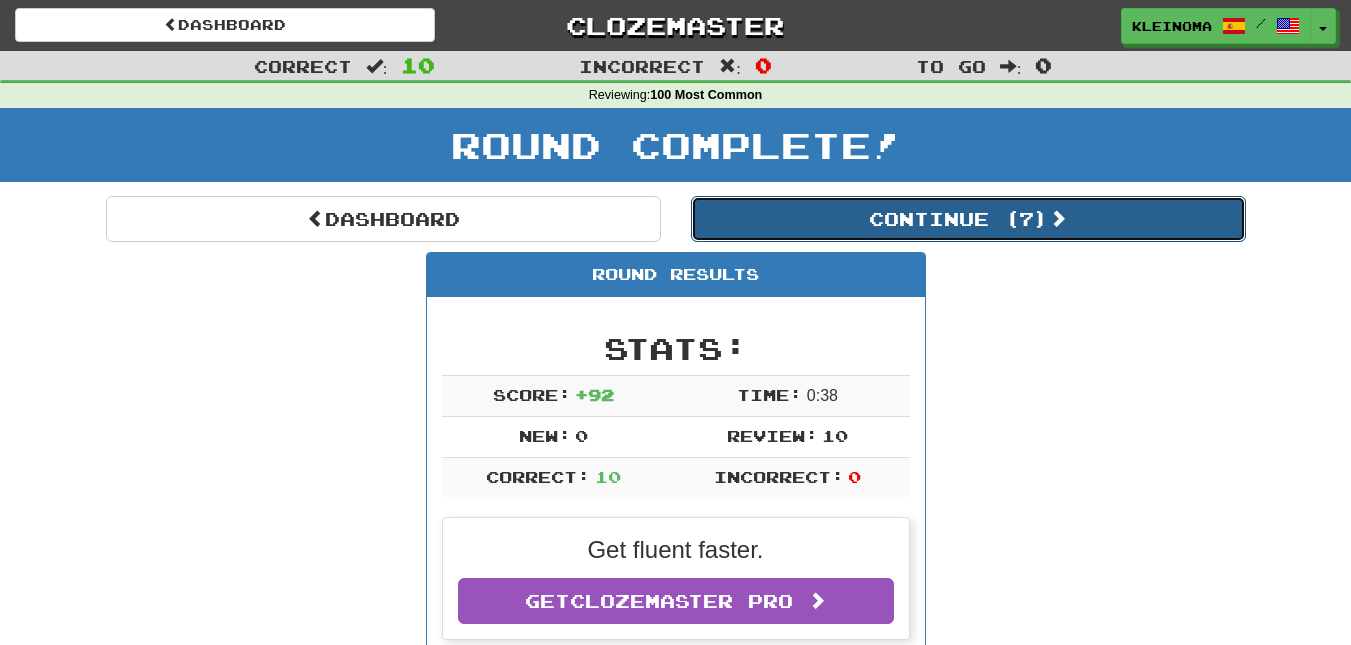 click on "Continue ( 7 )" at bounding box center (968, 219) 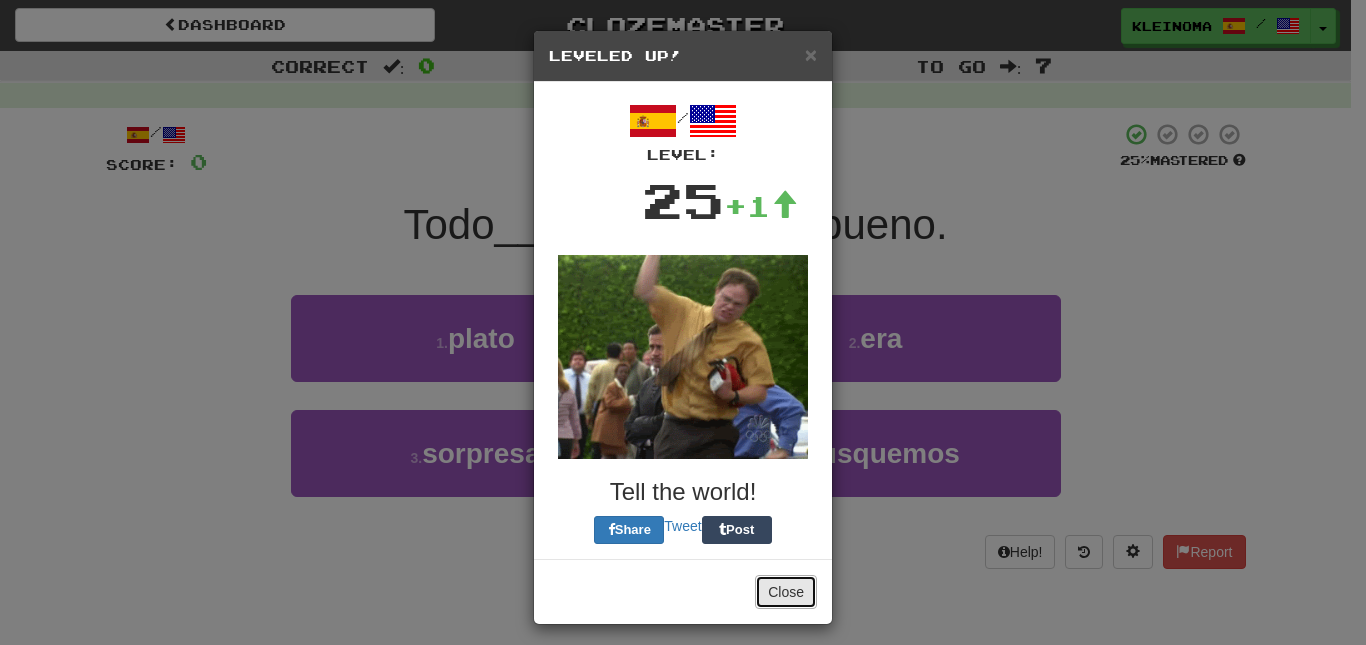 click on "Close" at bounding box center (786, 592) 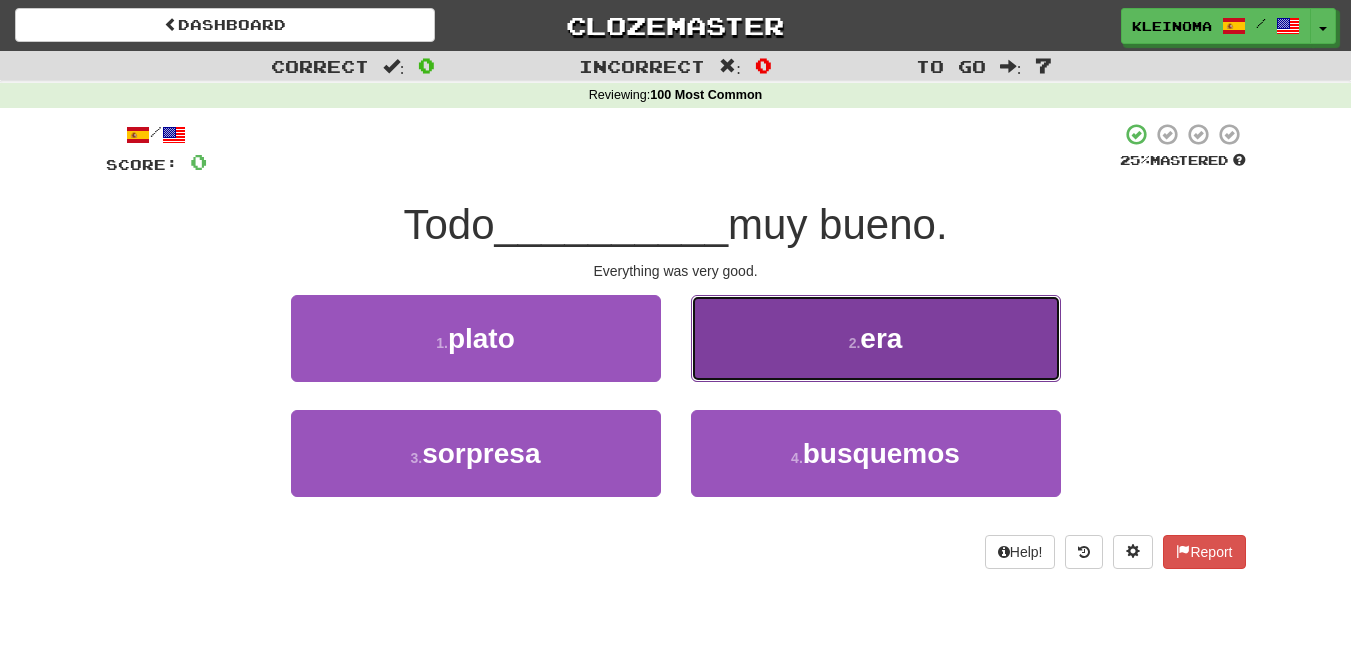 click on "2 .  era" at bounding box center [876, 338] 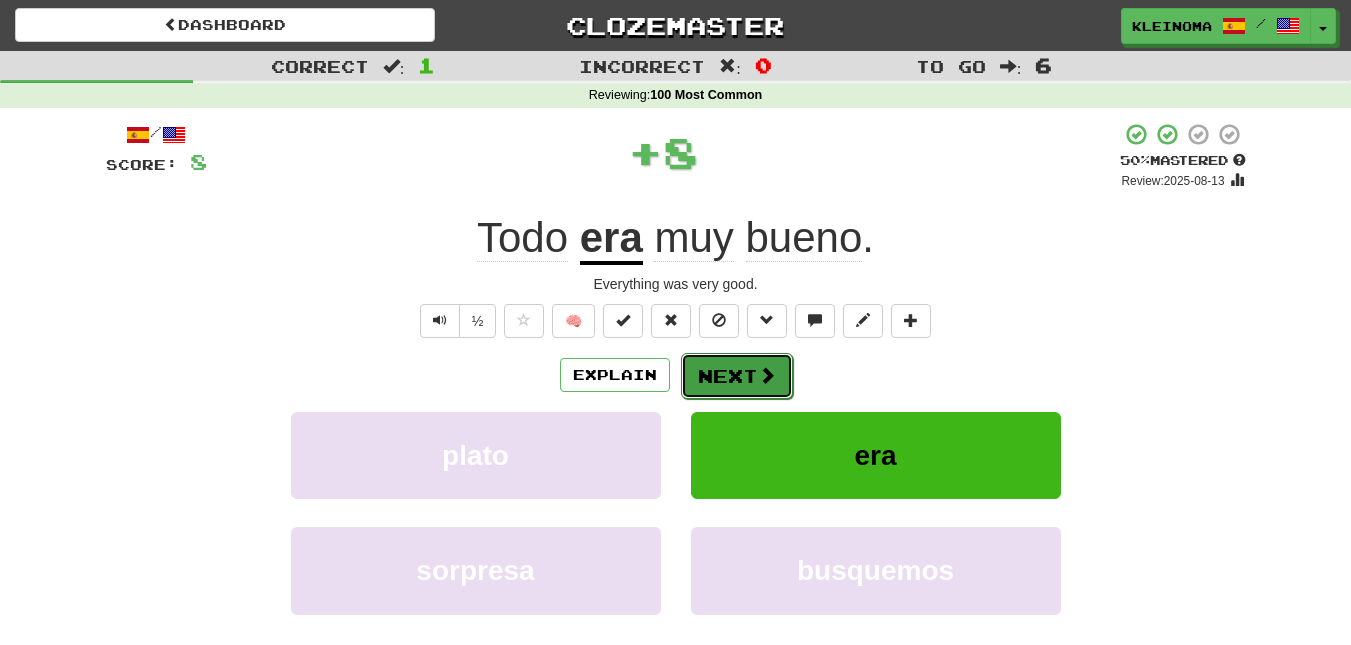 click on "Next" at bounding box center [737, 376] 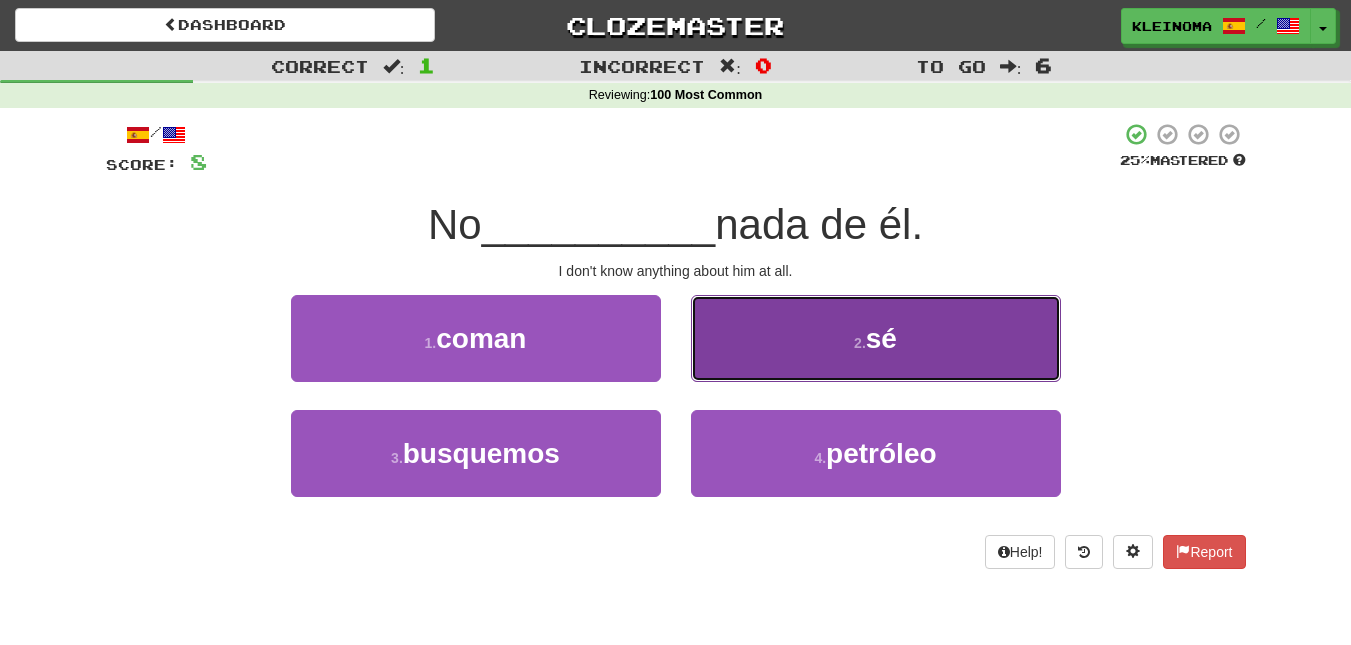 click on "2 .  sé" at bounding box center (876, 338) 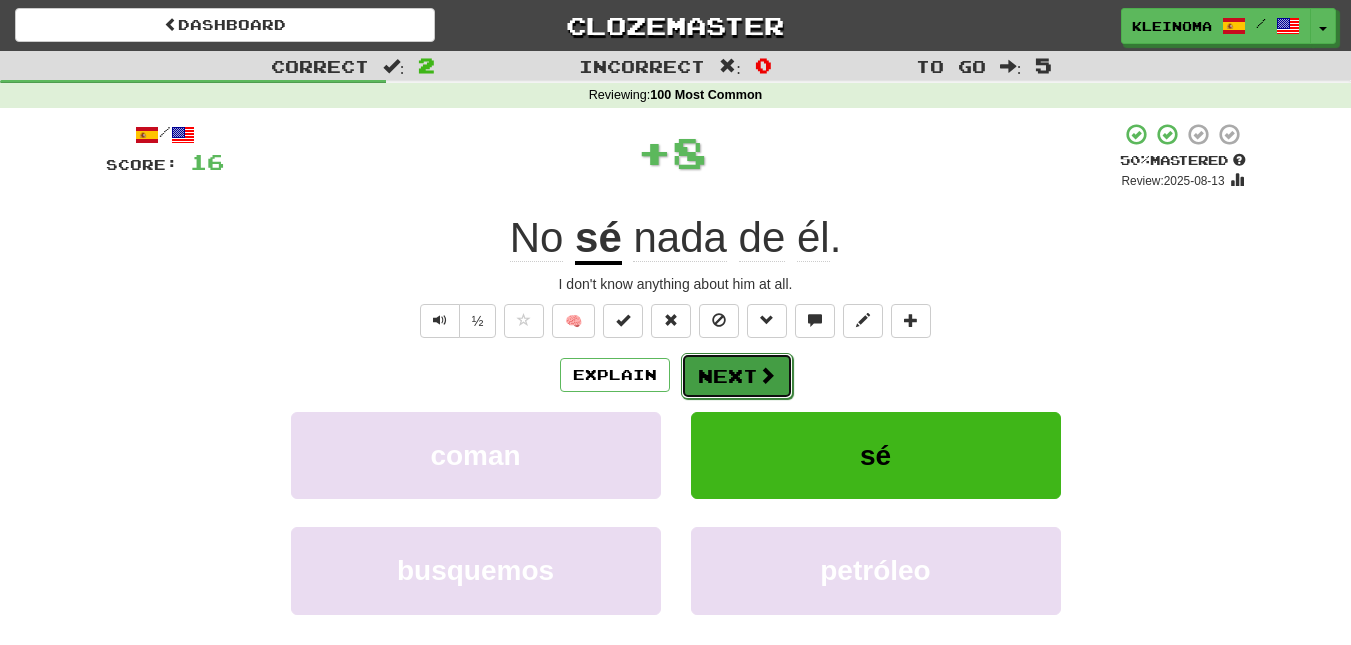click on "Next" at bounding box center [737, 376] 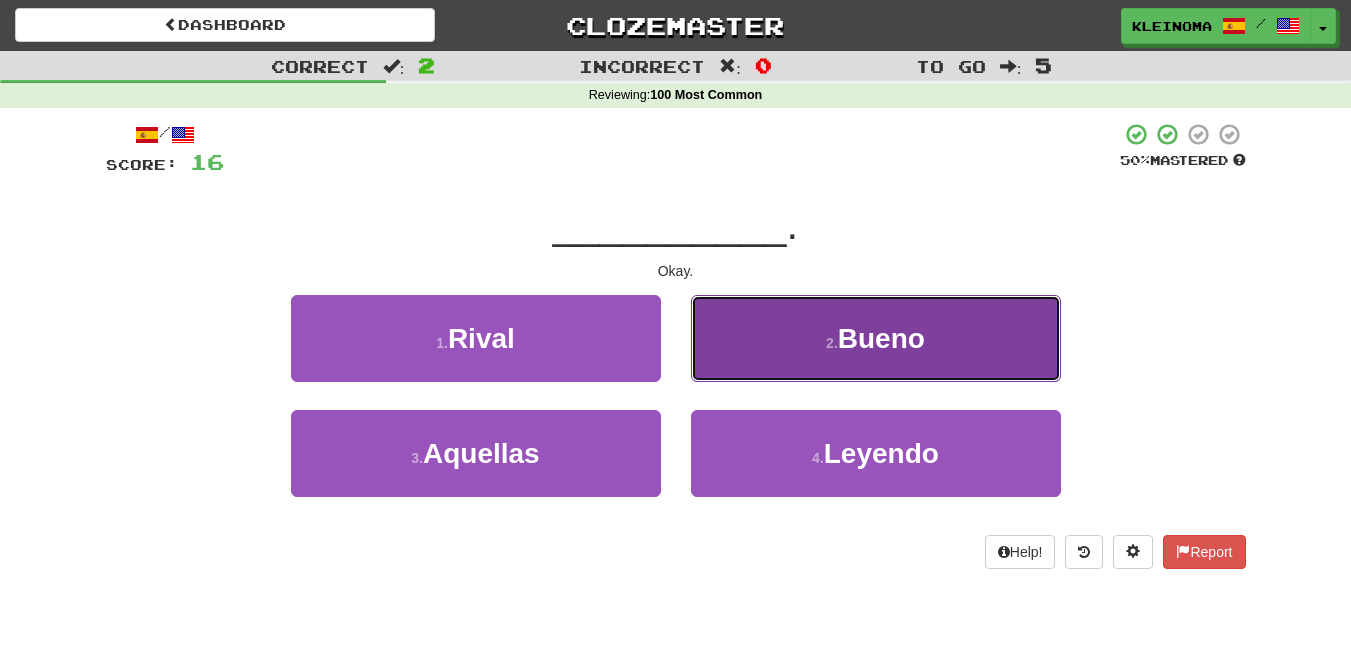 click on "2 .  Bueno" at bounding box center [876, 338] 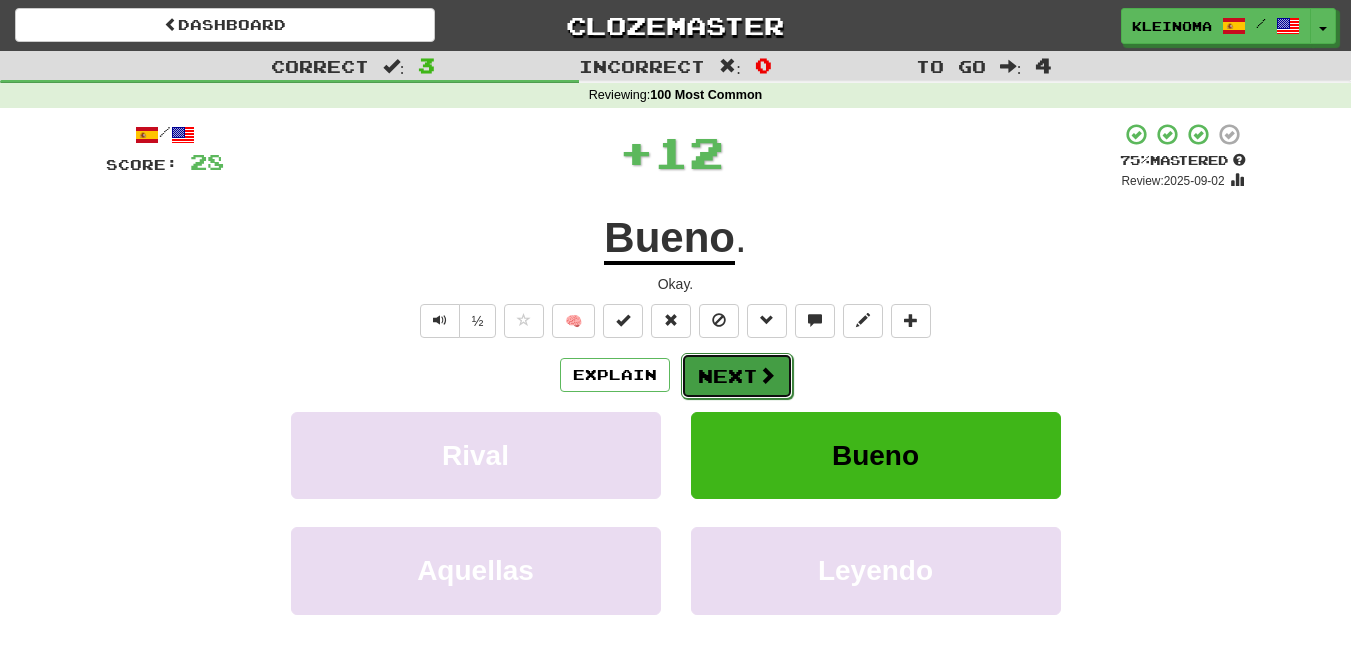 click at bounding box center (767, 375) 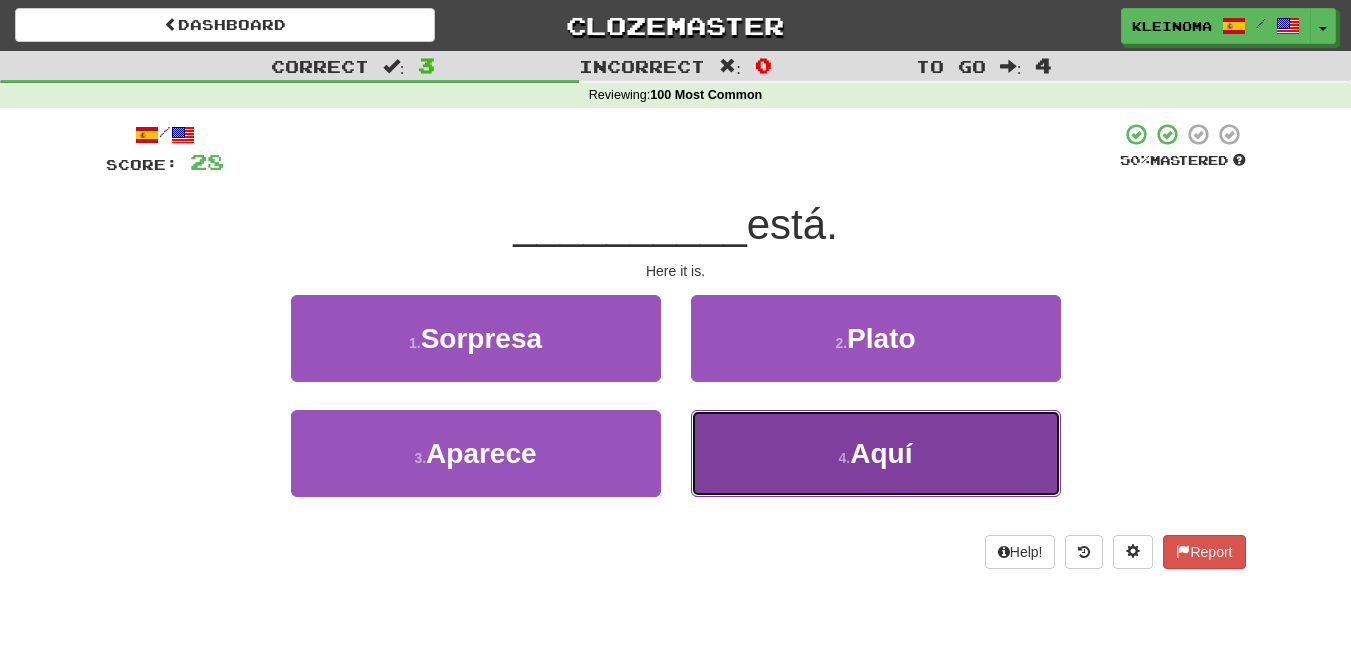 click on "4 .  Aquí" at bounding box center (876, 453) 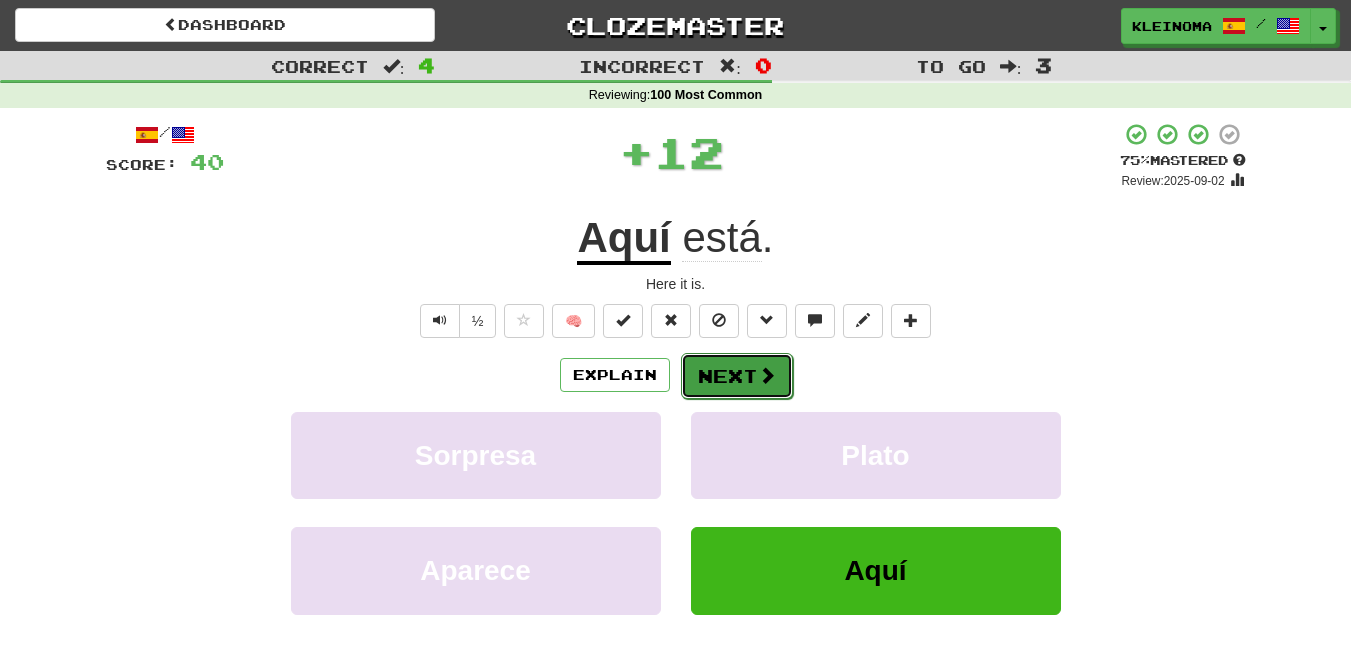 click at bounding box center [767, 375] 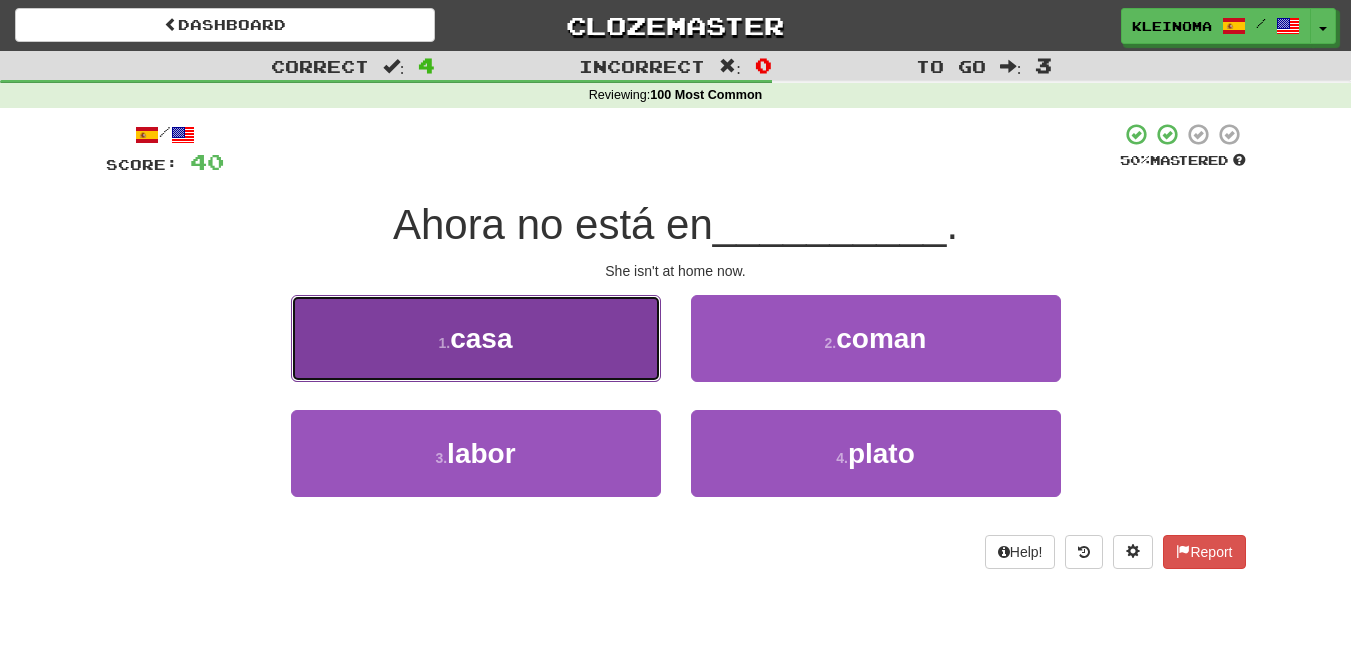 click on "1 .  casa" at bounding box center [476, 338] 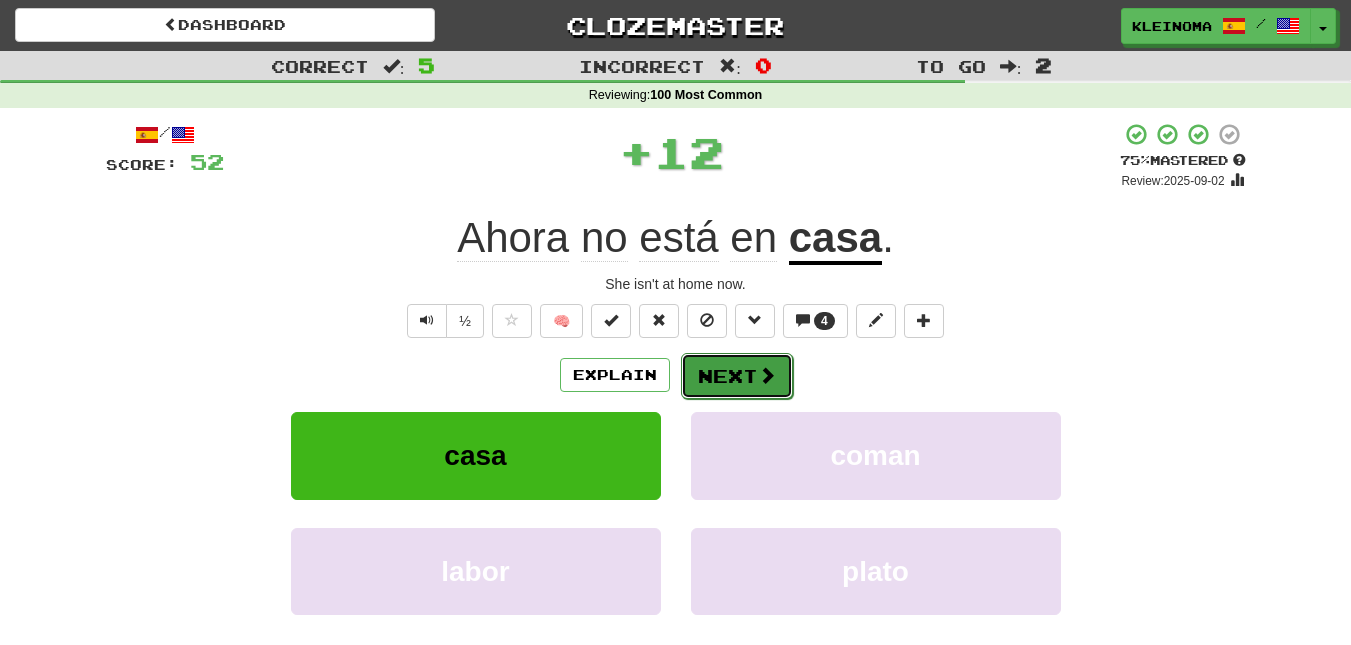 click on "Next" at bounding box center [737, 376] 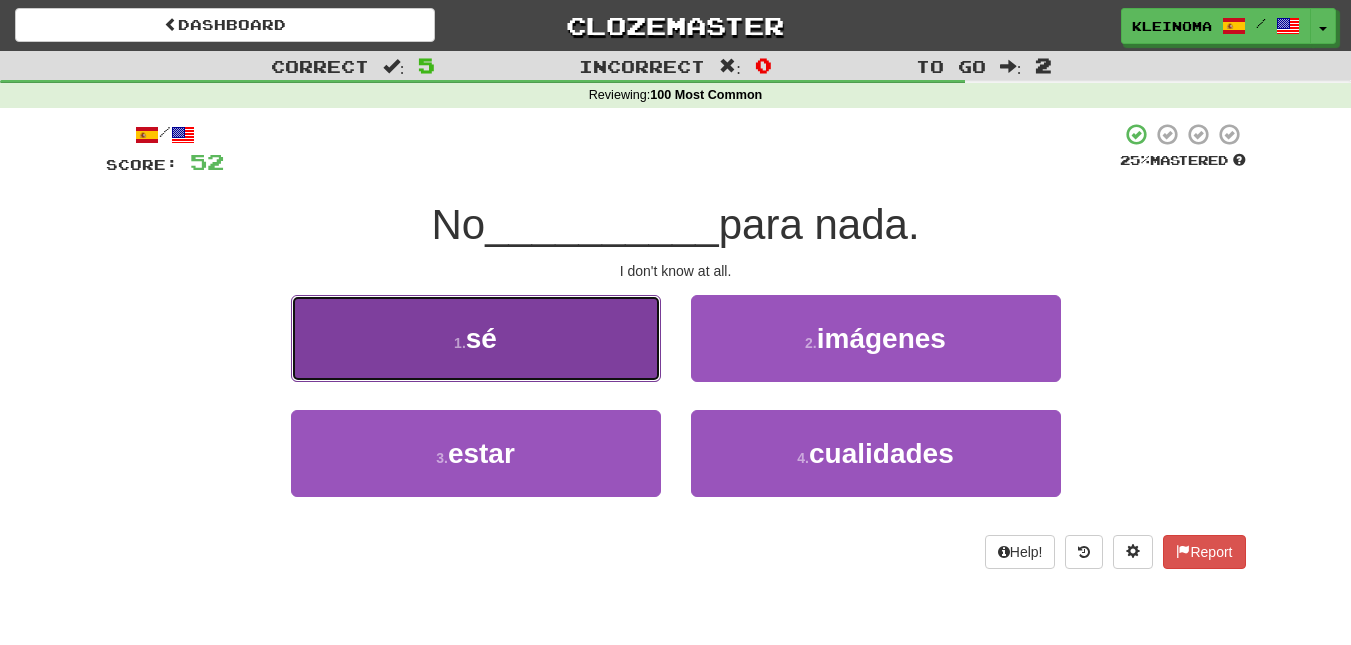 click on "1 .  sé" at bounding box center (476, 338) 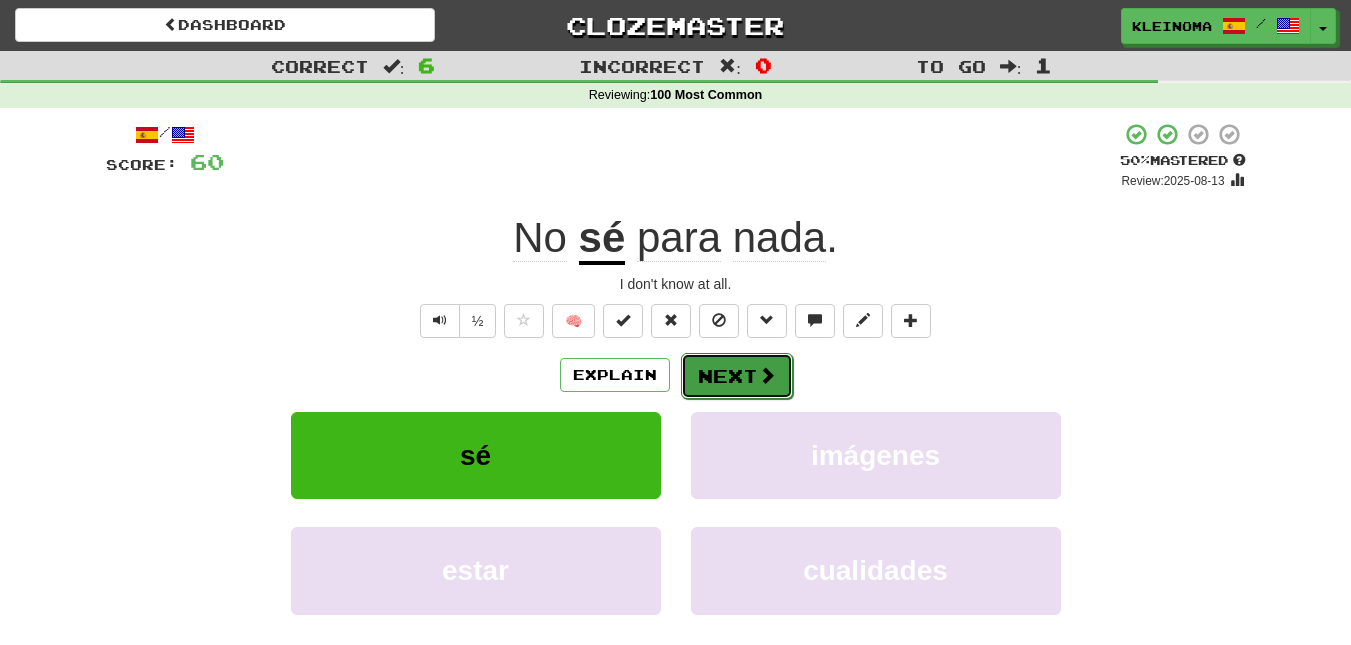 click on "Next" at bounding box center (737, 376) 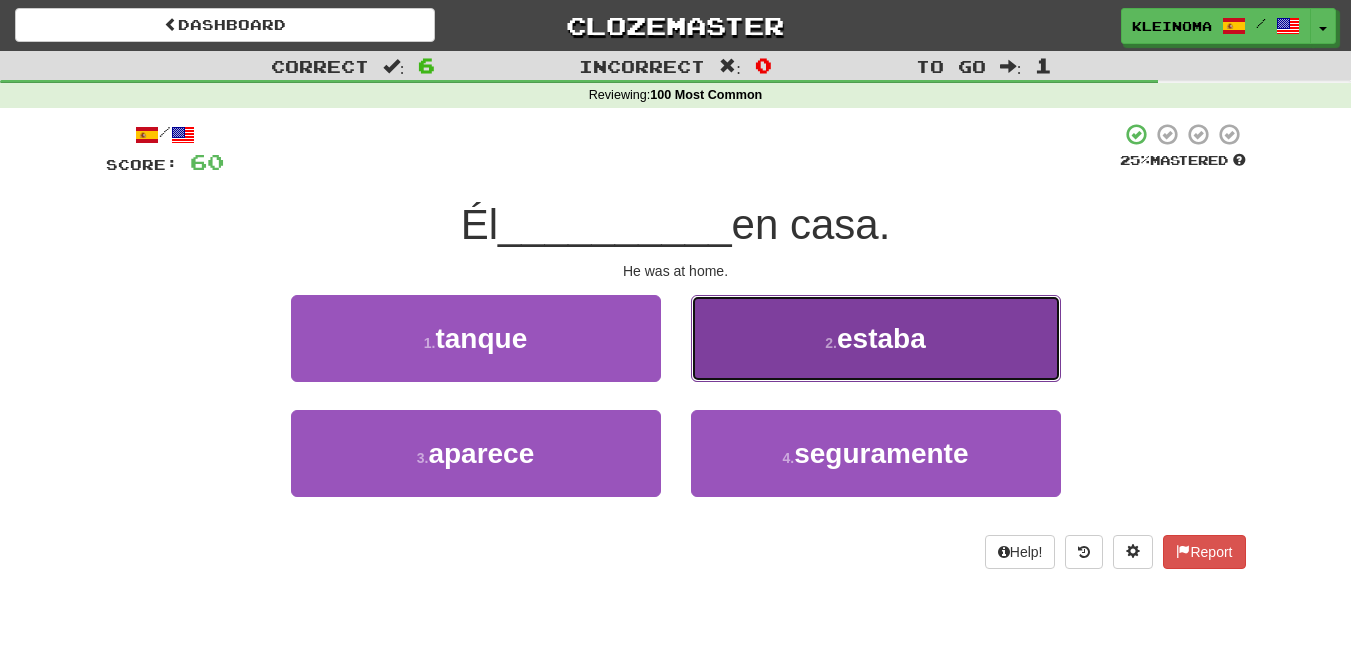 click on "estaba" at bounding box center [881, 338] 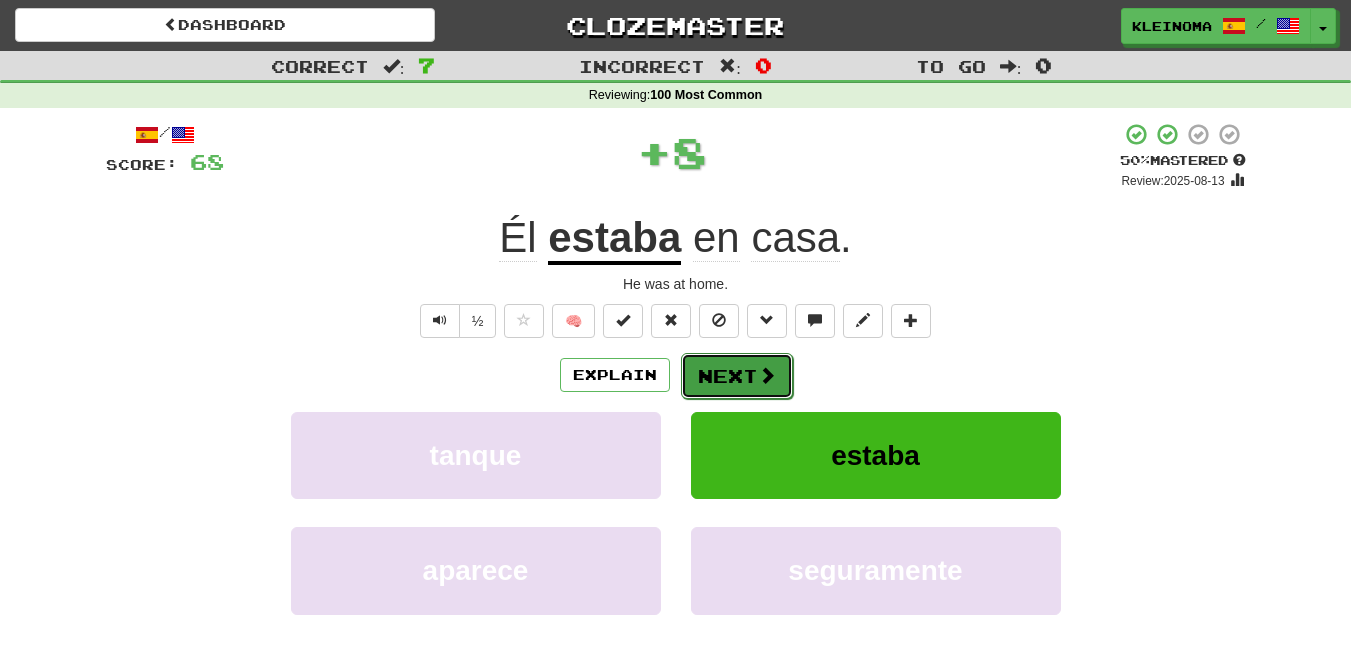 click on "Next" at bounding box center [737, 376] 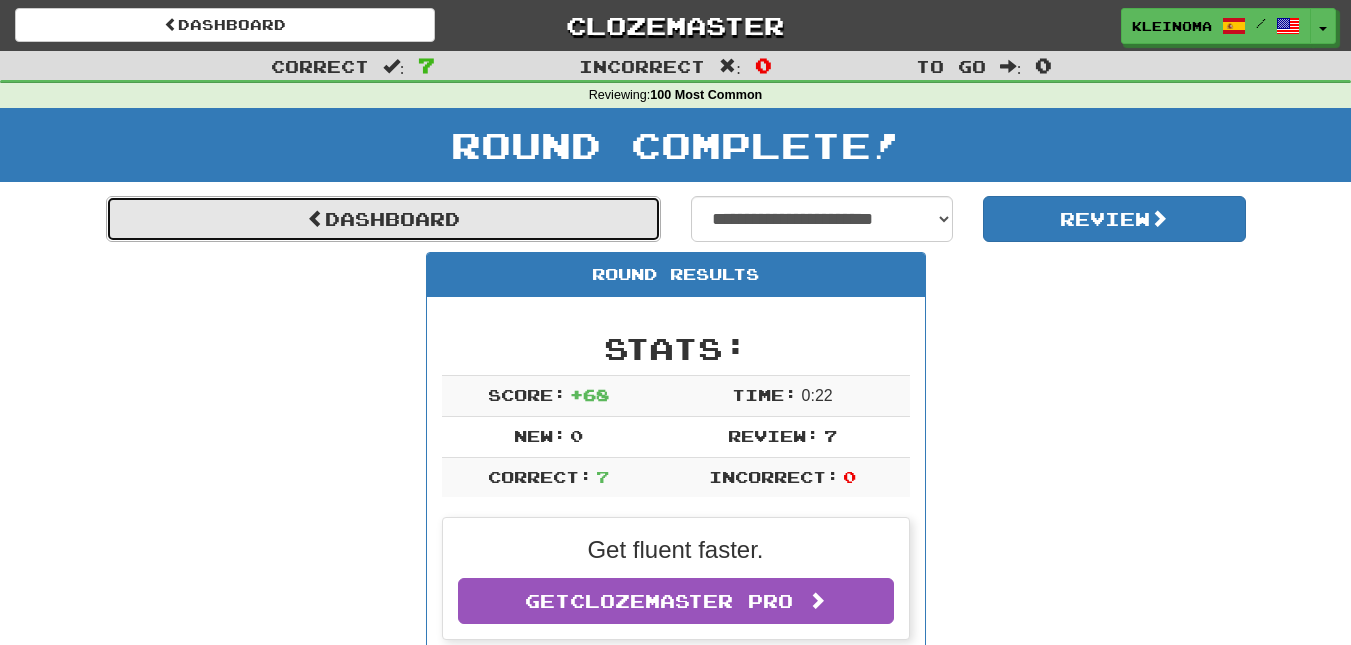 click on "Dashboard" at bounding box center [383, 219] 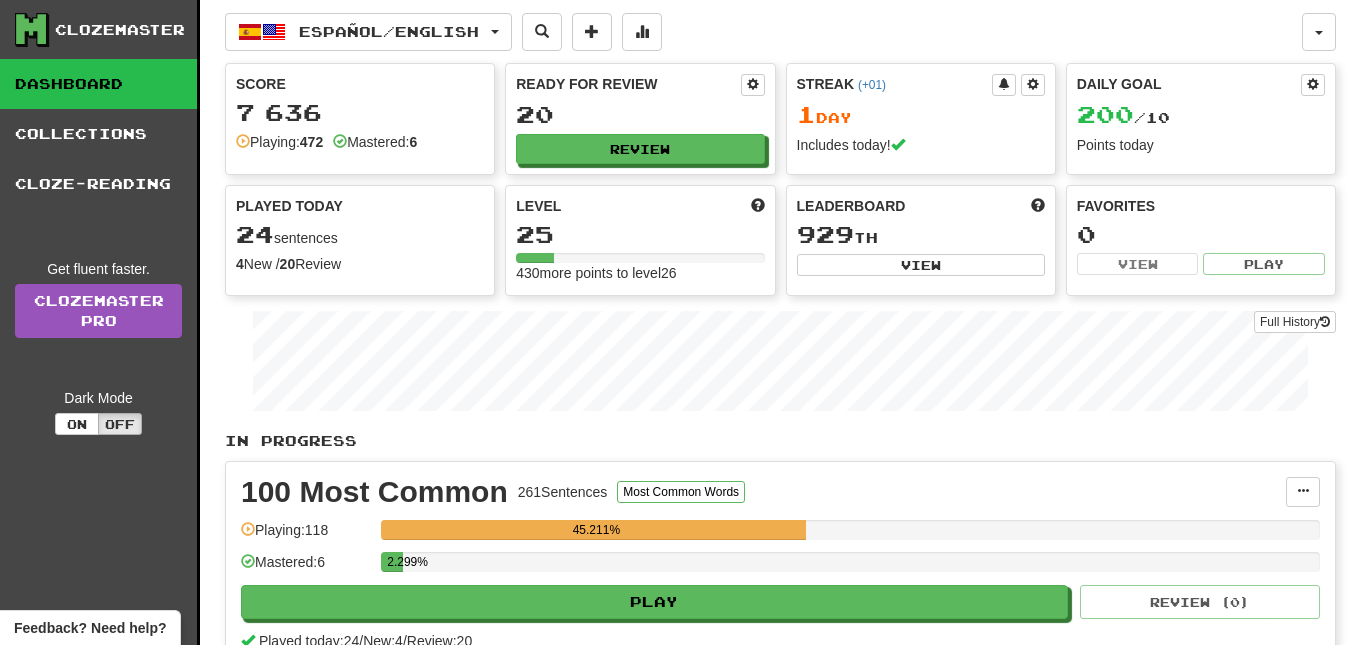scroll, scrollTop: 0, scrollLeft: 0, axis: both 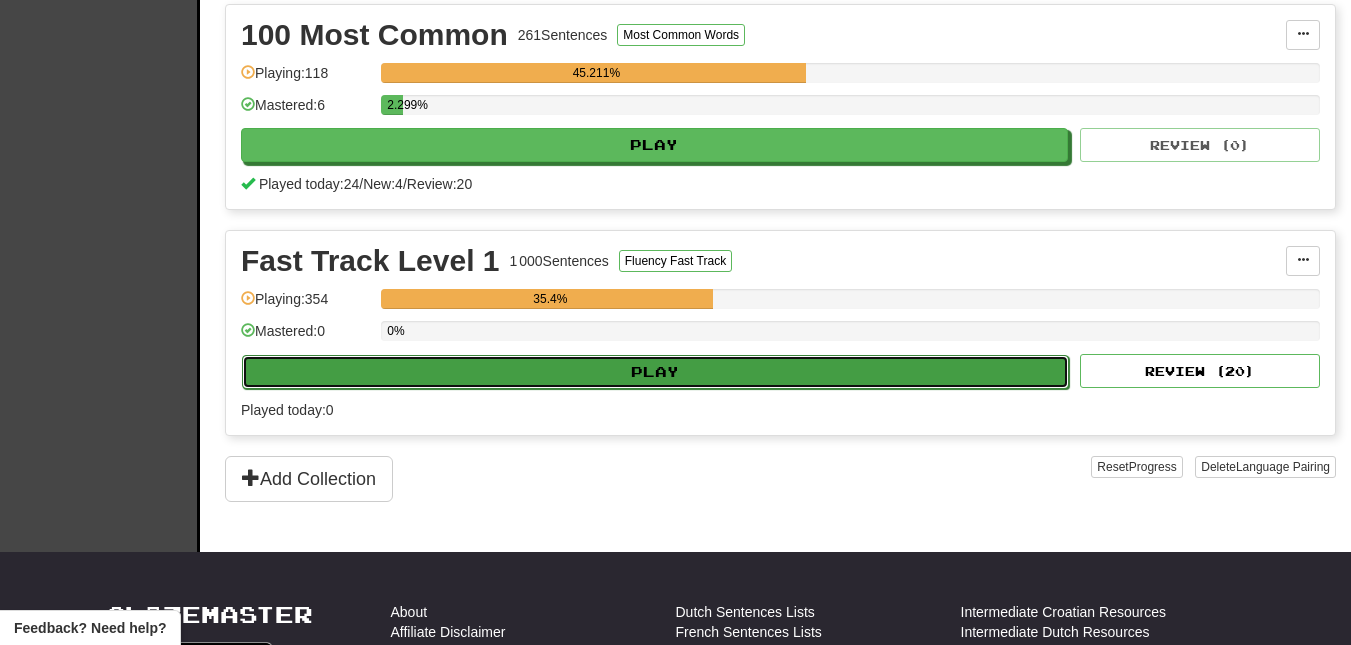 click on "Play" at bounding box center [655, 372] 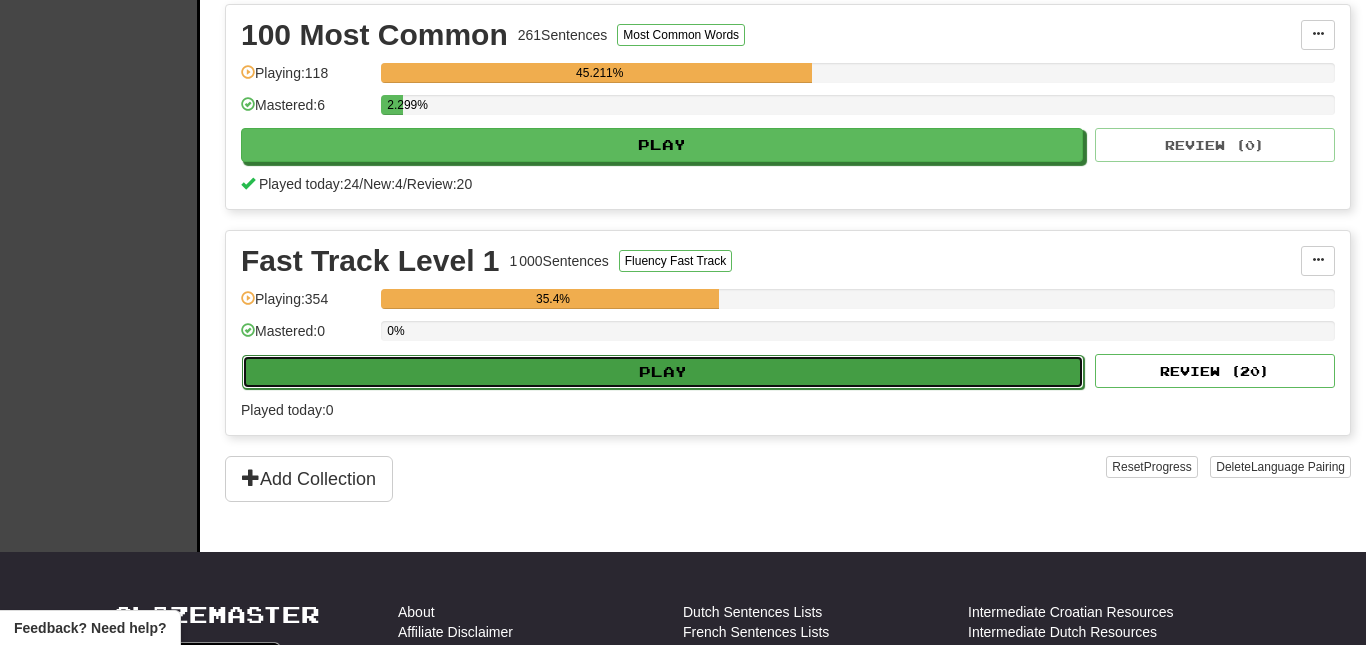 select on "**" 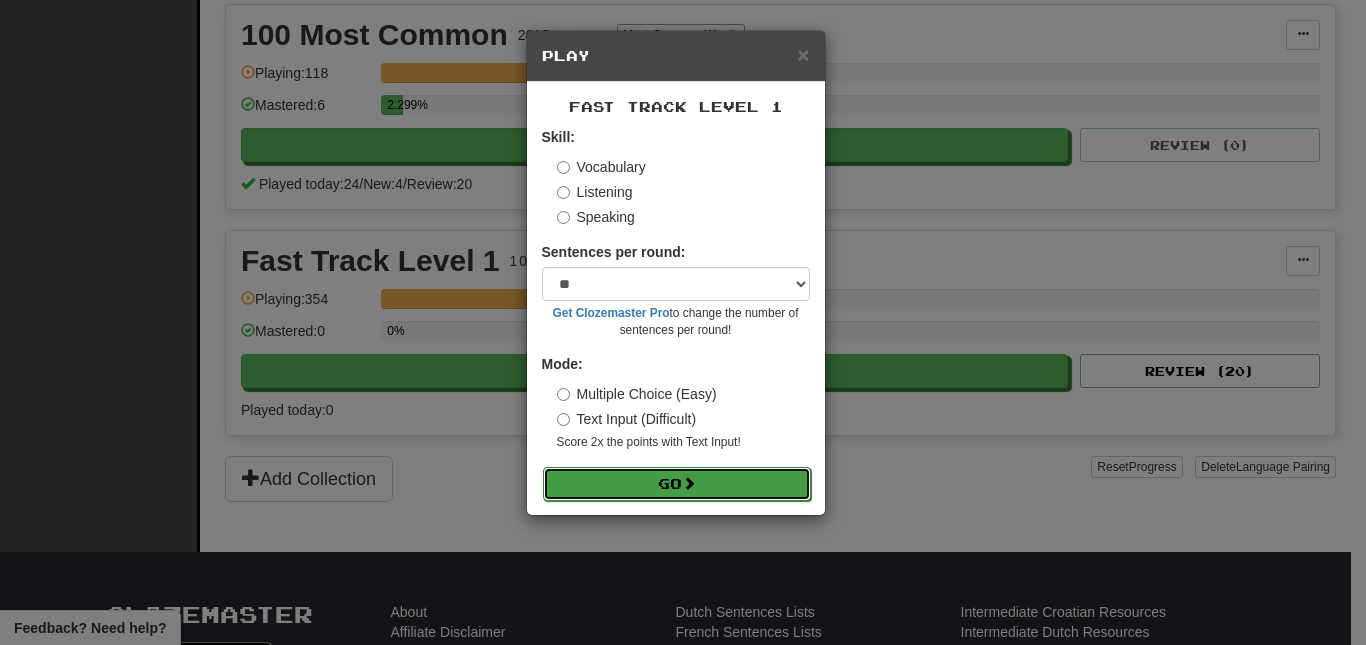 click on "Go" at bounding box center [677, 484] 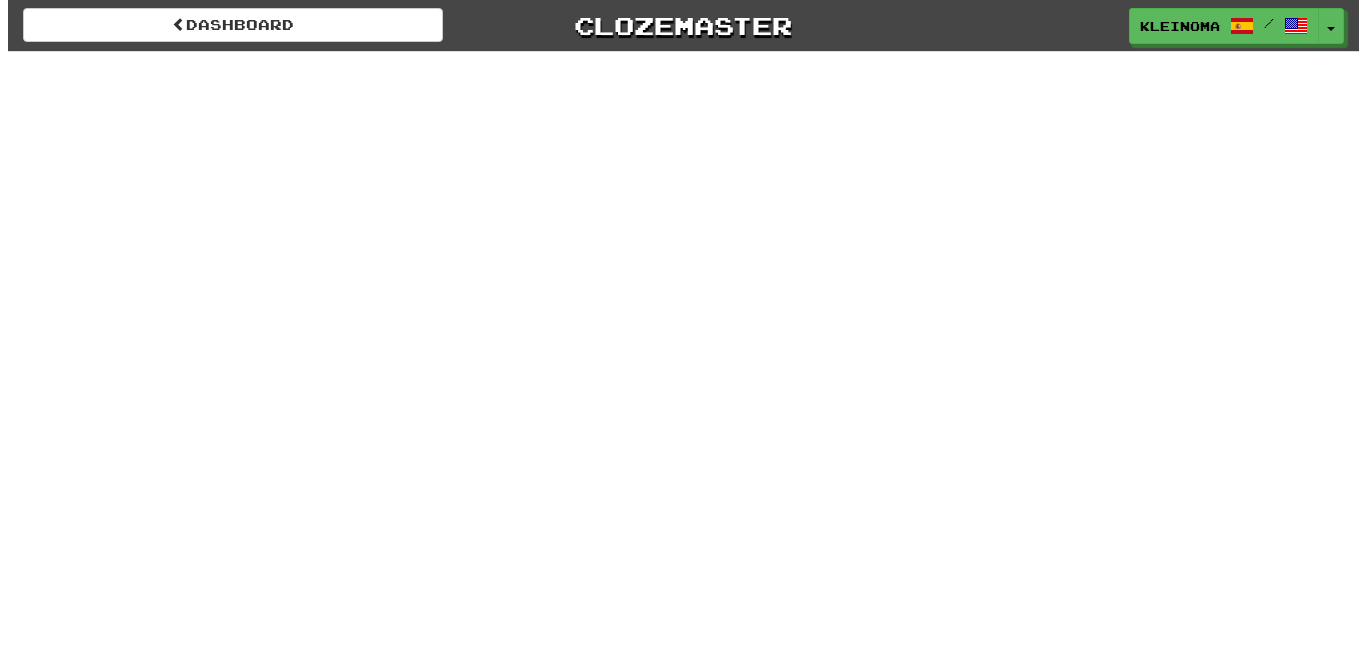 scroll, scrollTop: 0, scrollLeft: 0, axis: both 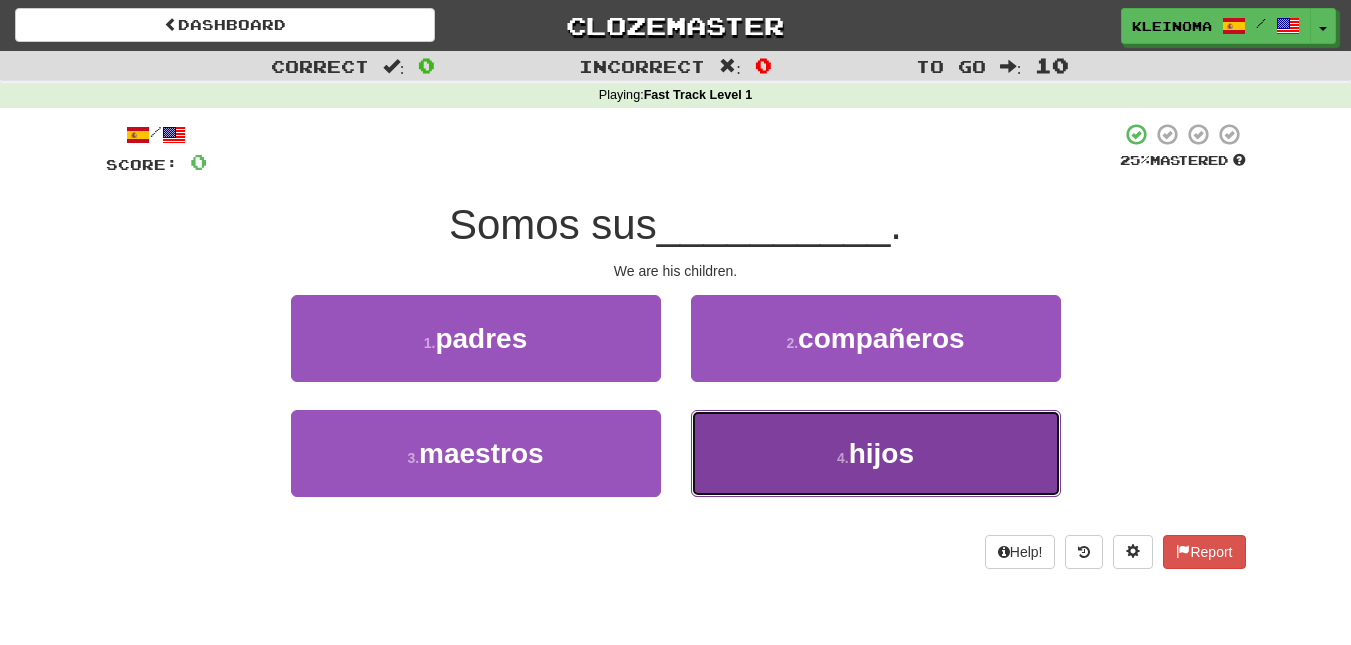 click on "4 .  hijos" at bounding box center (876, 453) 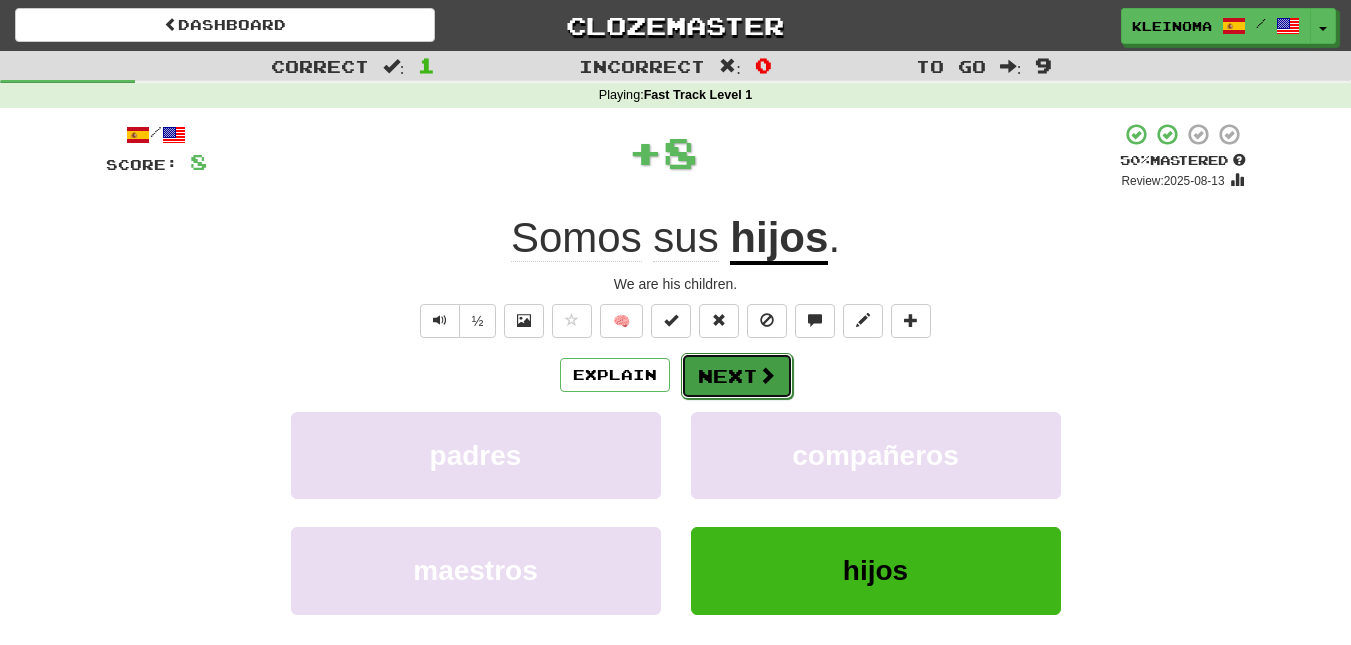 click on "Next" at bounding box center (737, 376) 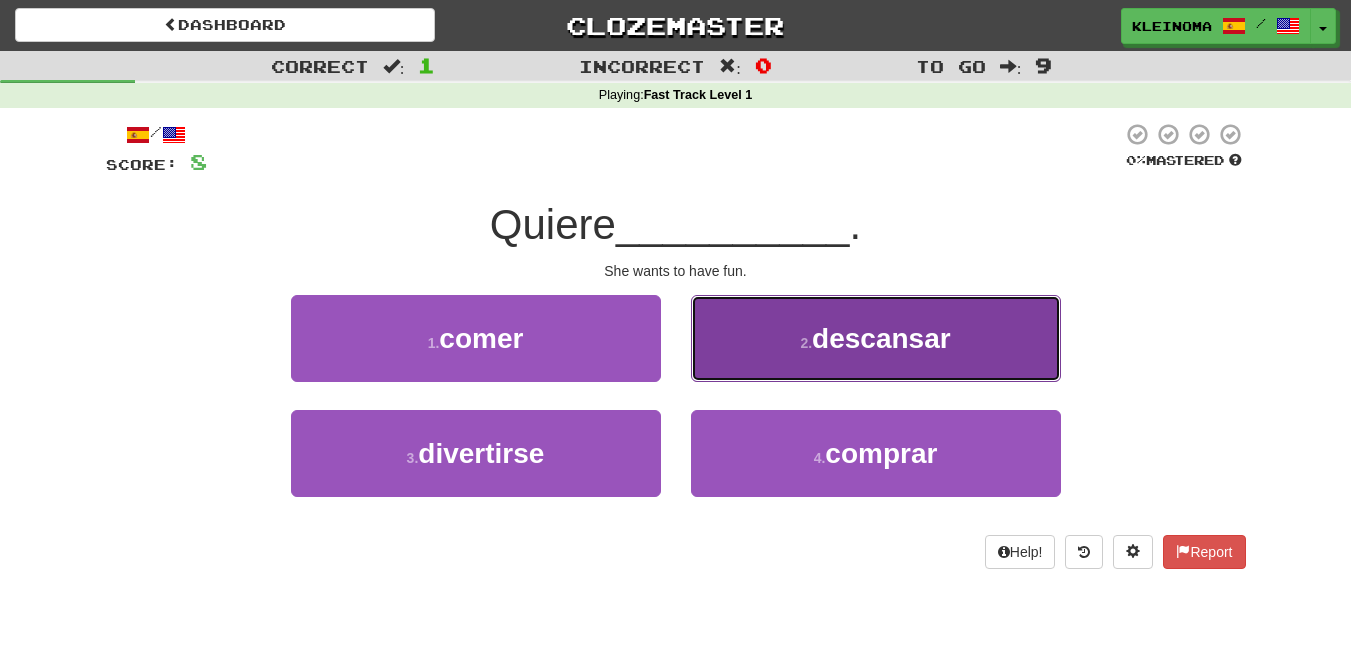 click on "2 .  descansar" at bounding box center [876, 338] 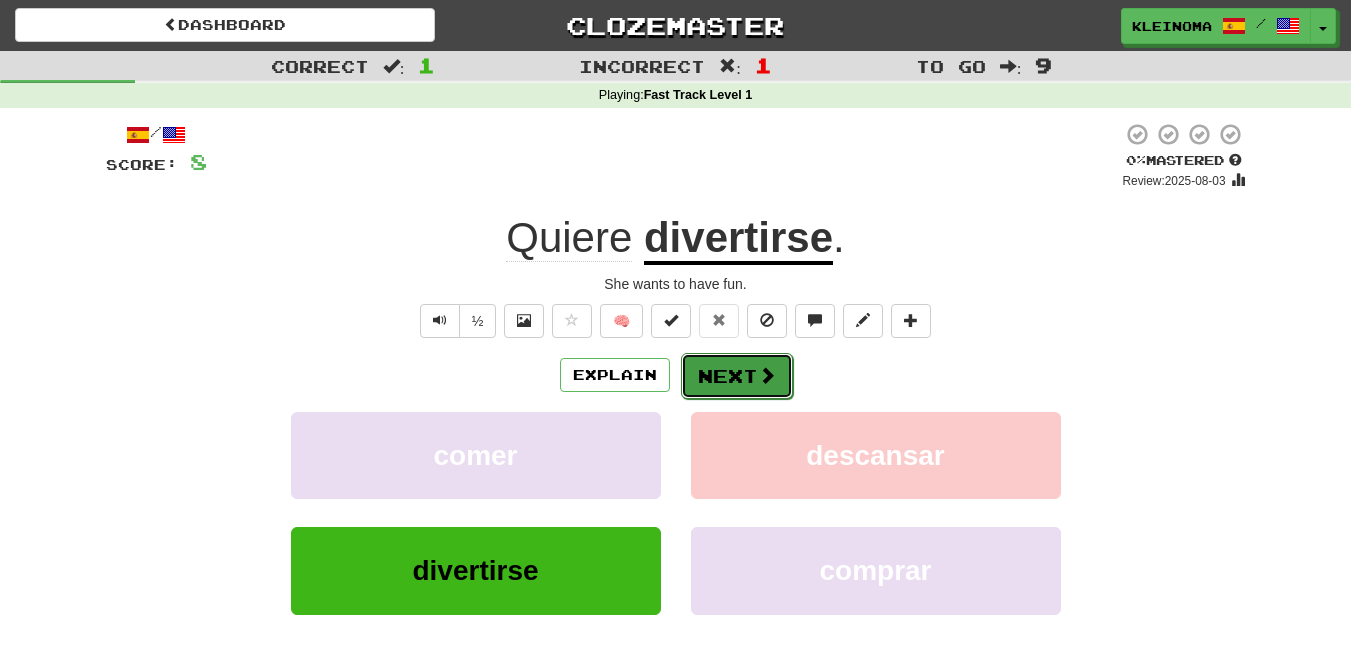 click on "Next" at bounding box center (737, 376) 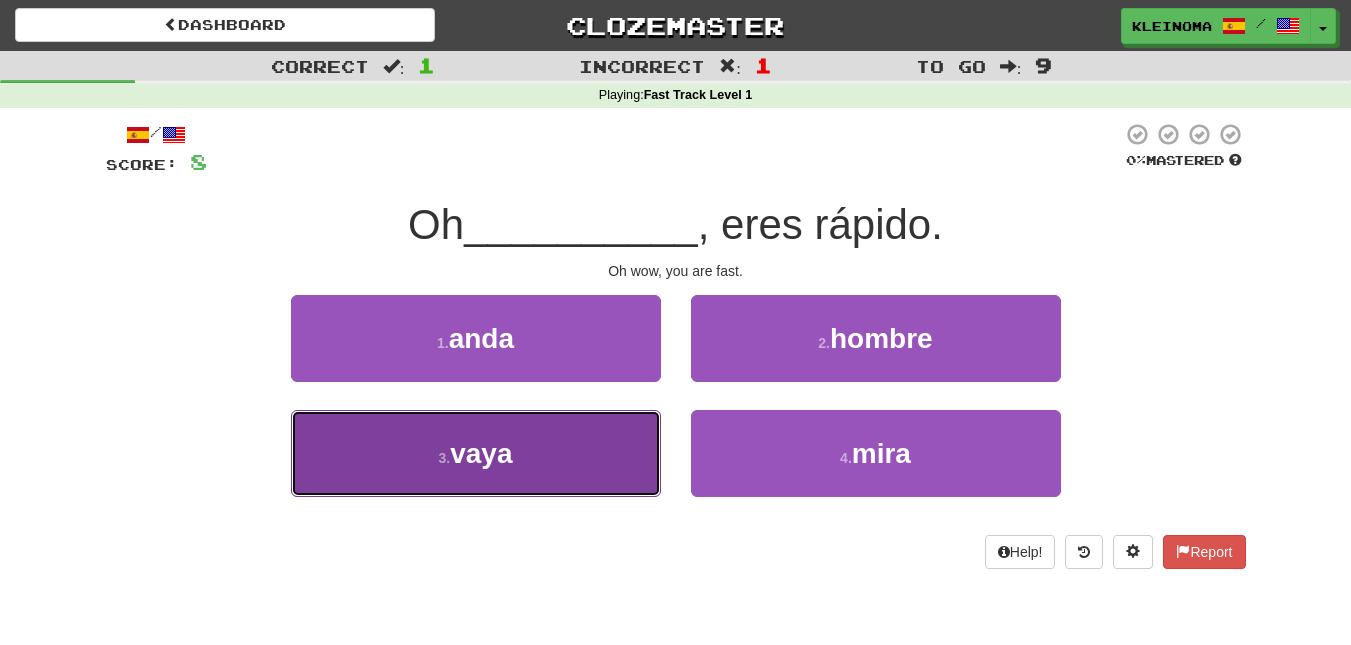 click on "3 .  vaya" at bounding box center (476, 453) 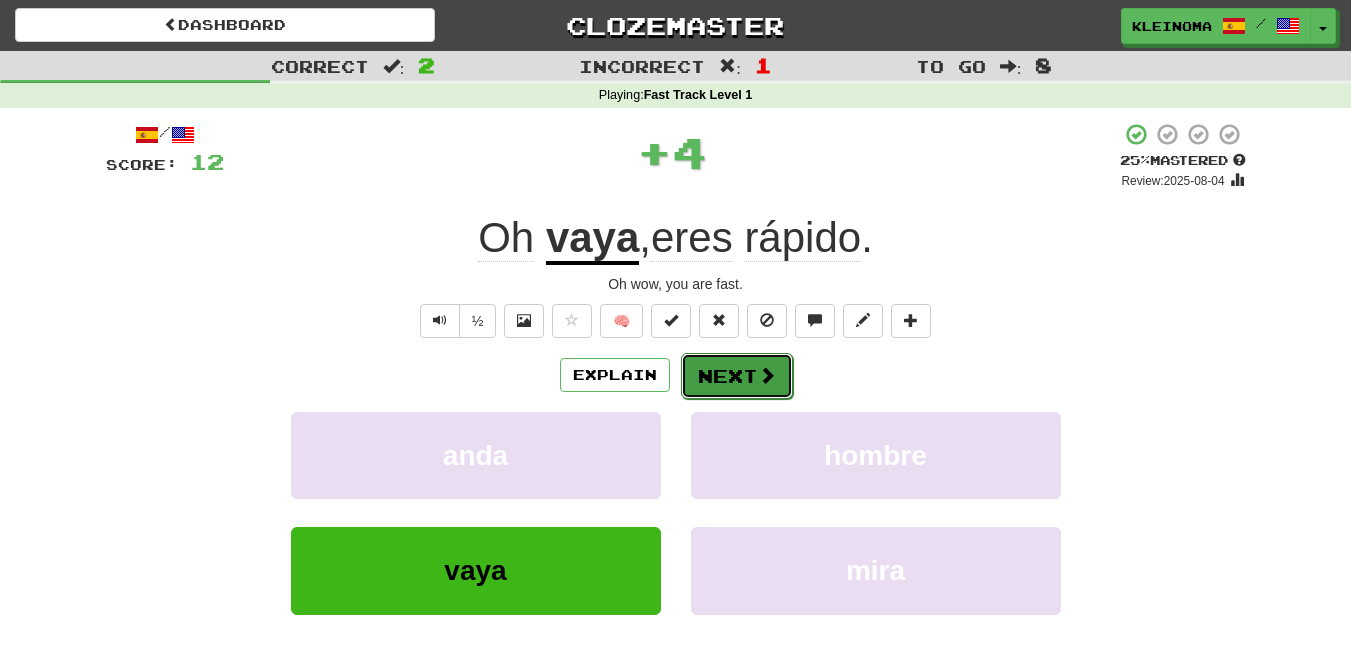 click on "Next" at bounding box center [737, 376] 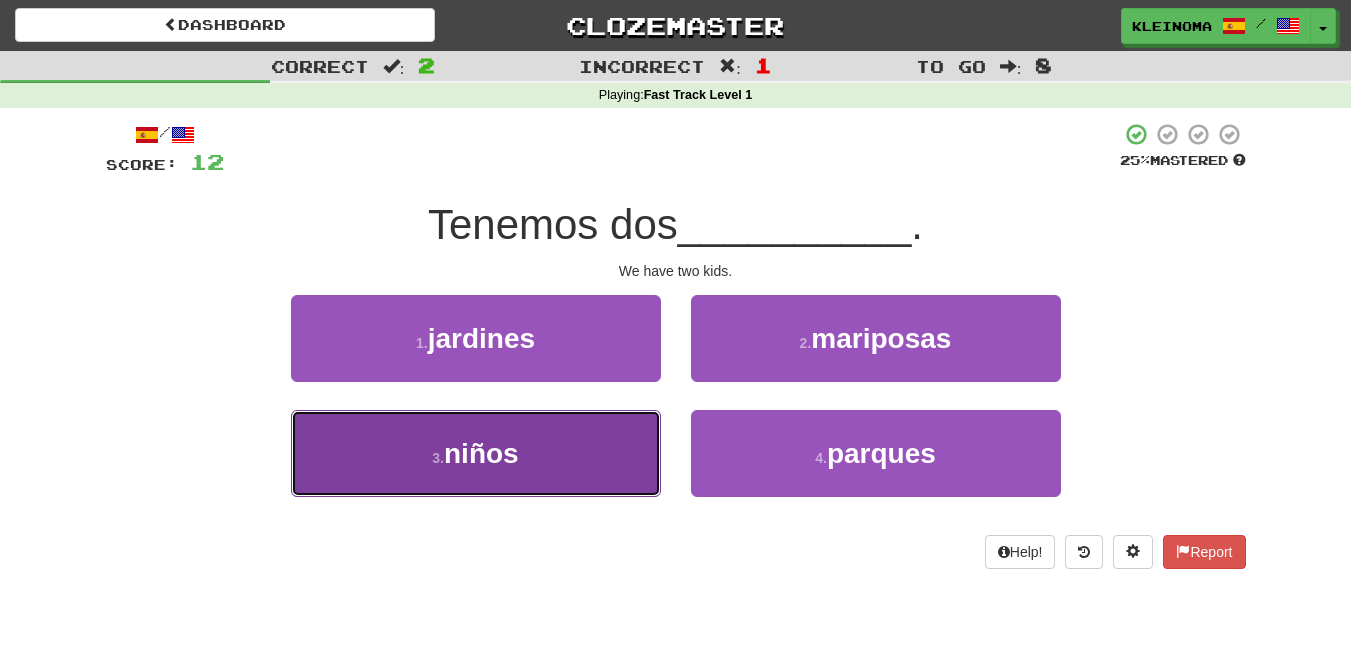 click on "niños" at bounding box center (481, 453) 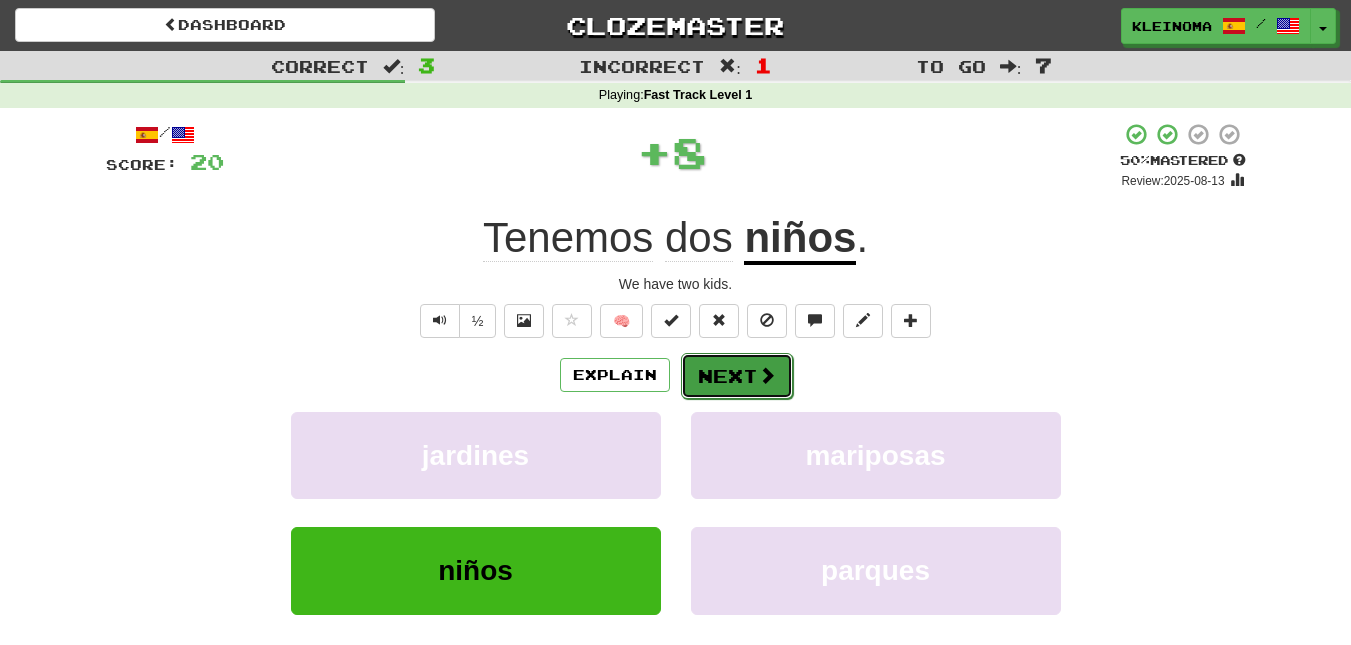 click at bounding box center (767, 375) 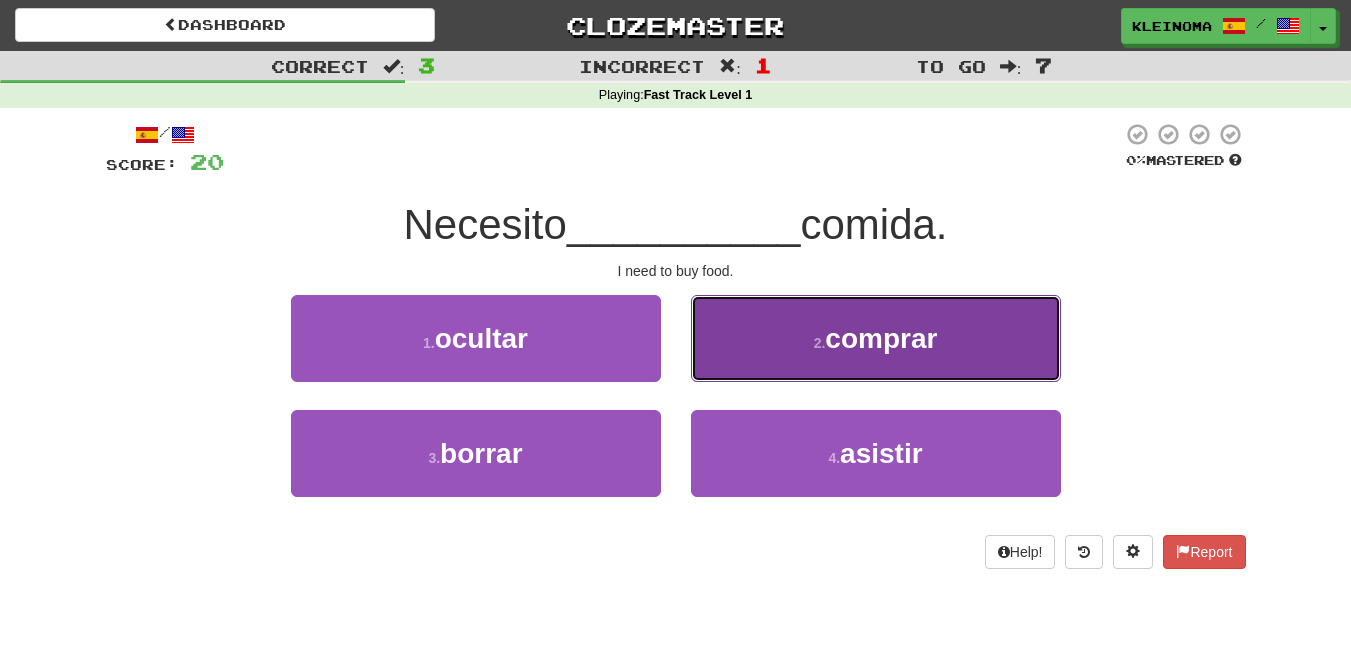 click on "2 .  comprar" at bounding box center [876, 338] 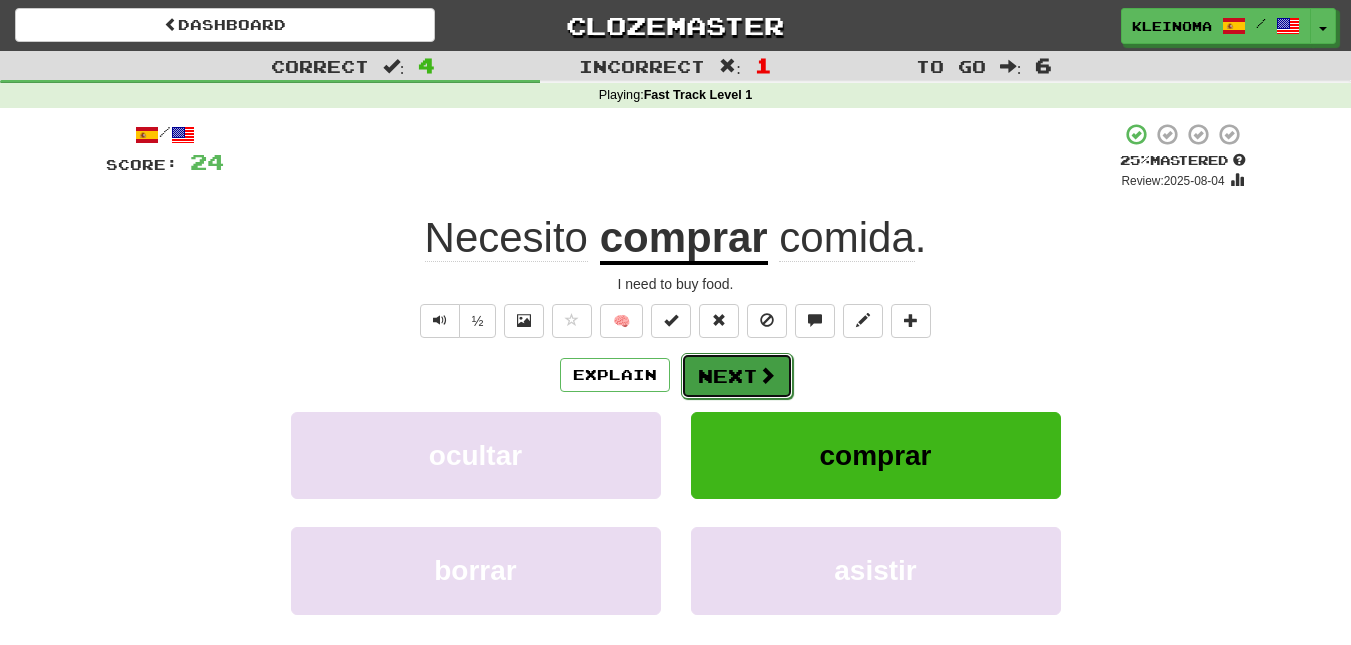 click at bounding box center [767, 375] 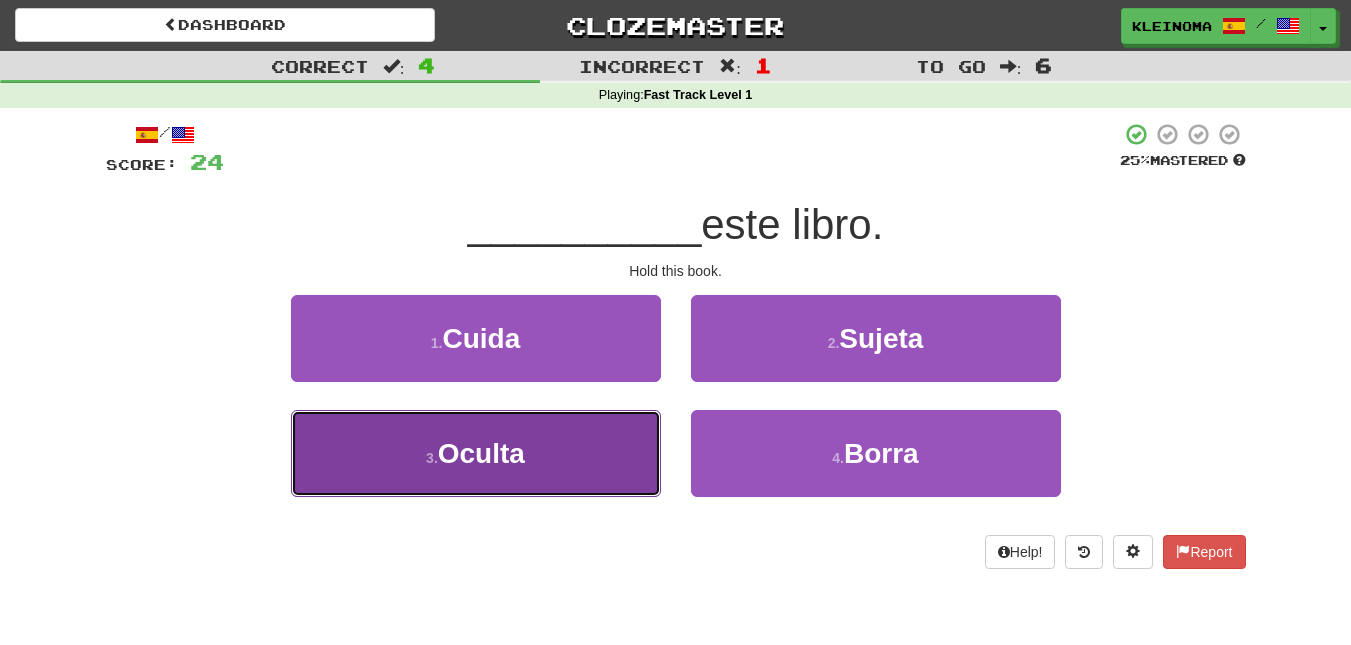 click on "3 .  Oculta" at bounding box center [476, 453] 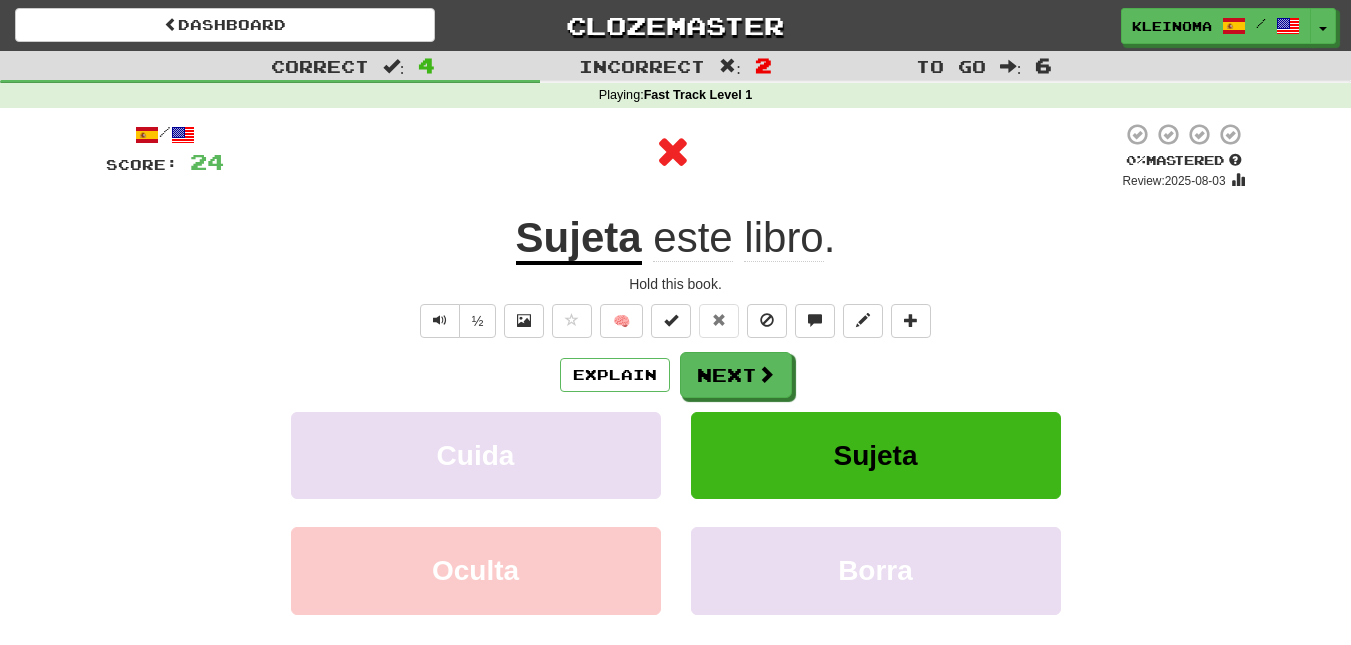 click on "Sujeta" at bounding box center (579, 239) 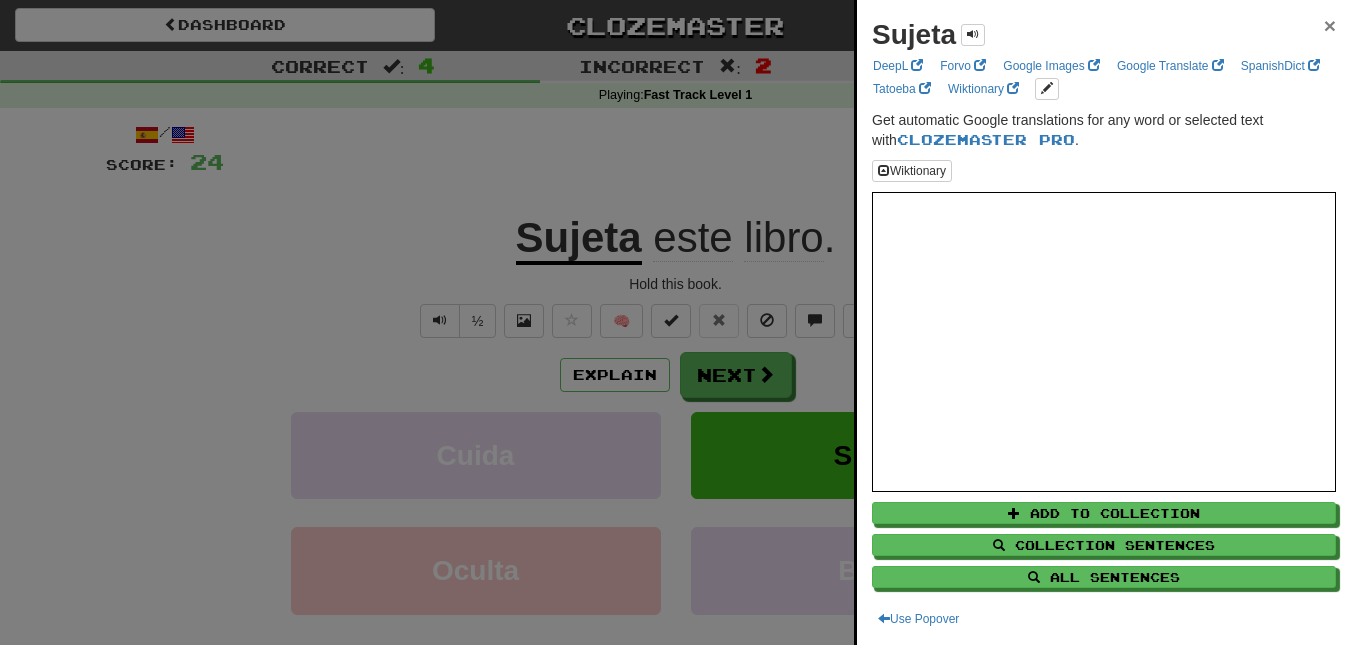 click on "×" at bounding box center [1330, 25] 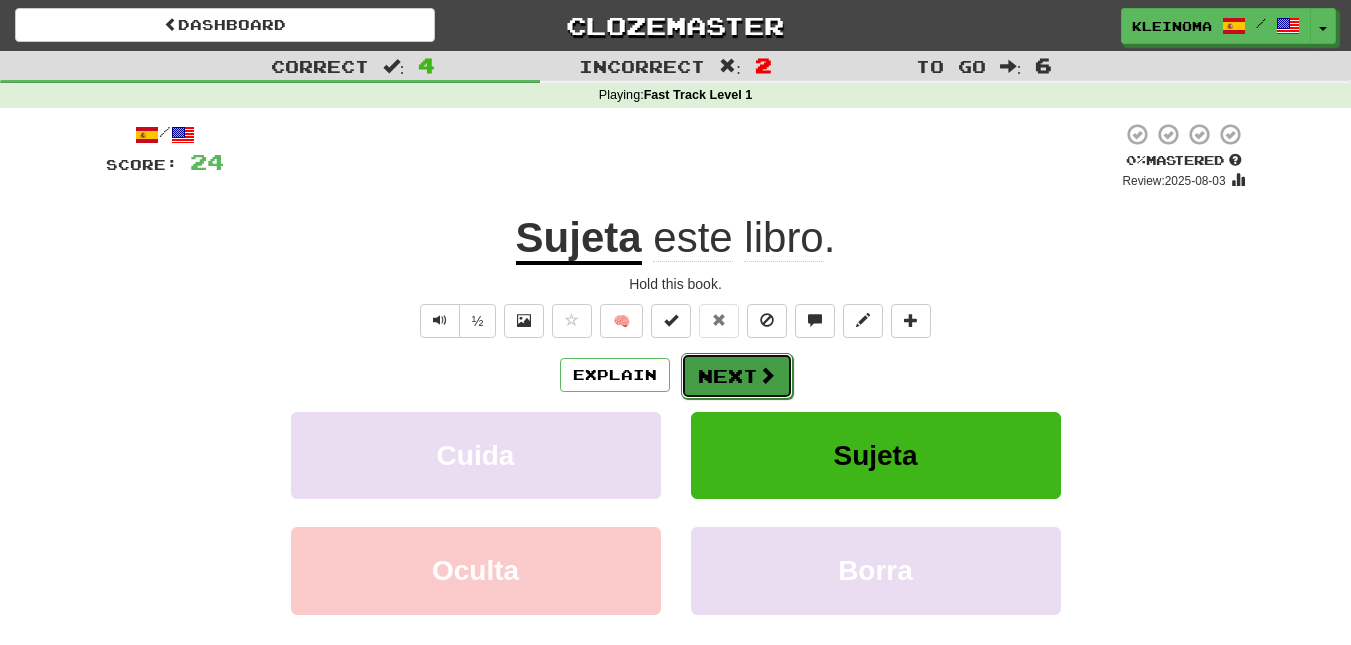 click at bounding box center (767, 375) 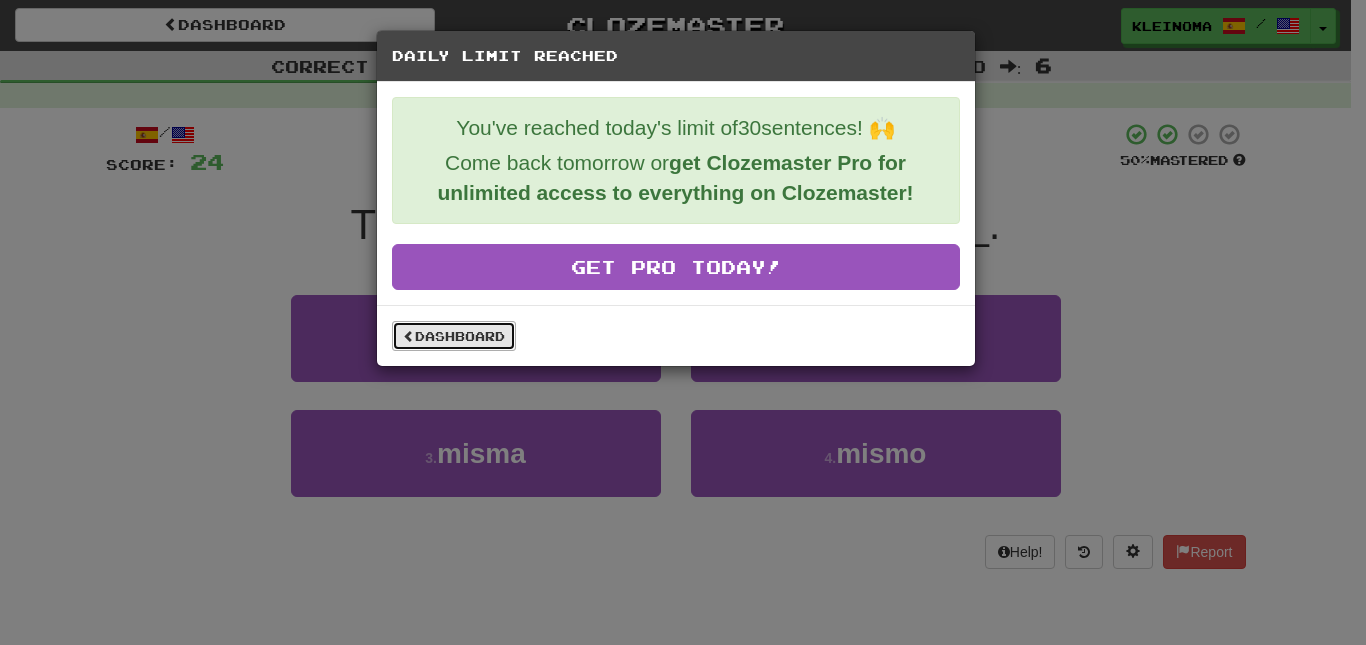 click on "Dashboard" at bounding box center [454, 336] 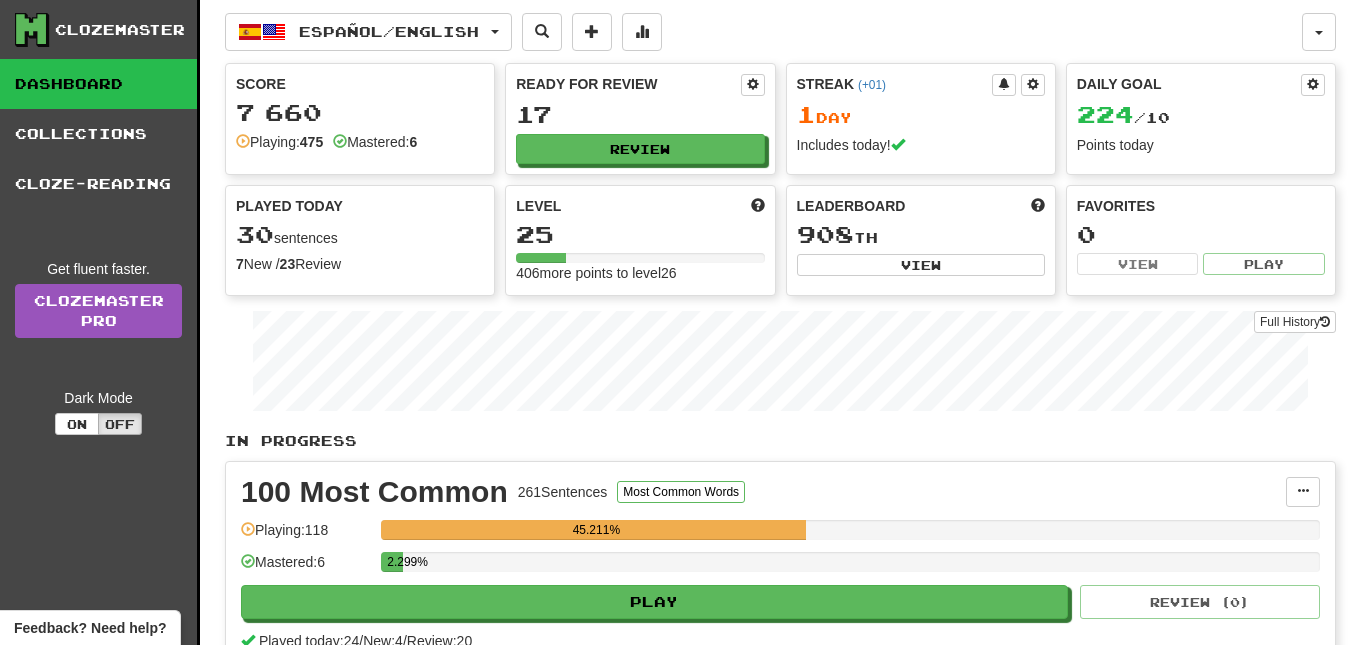 scroll, scrollTop: 0, scrollLeft: 0, axis: both 